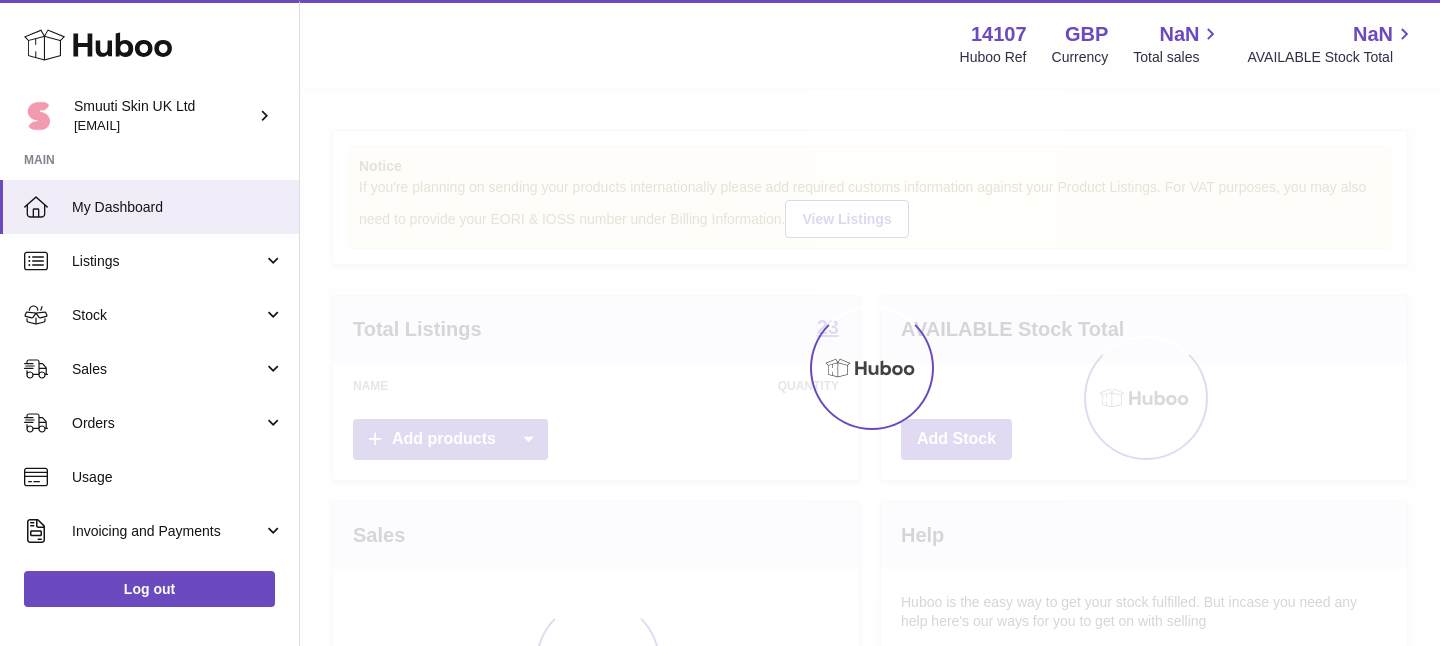 scroll, scrollTop: 0, scrollLeft: 0, axis: both 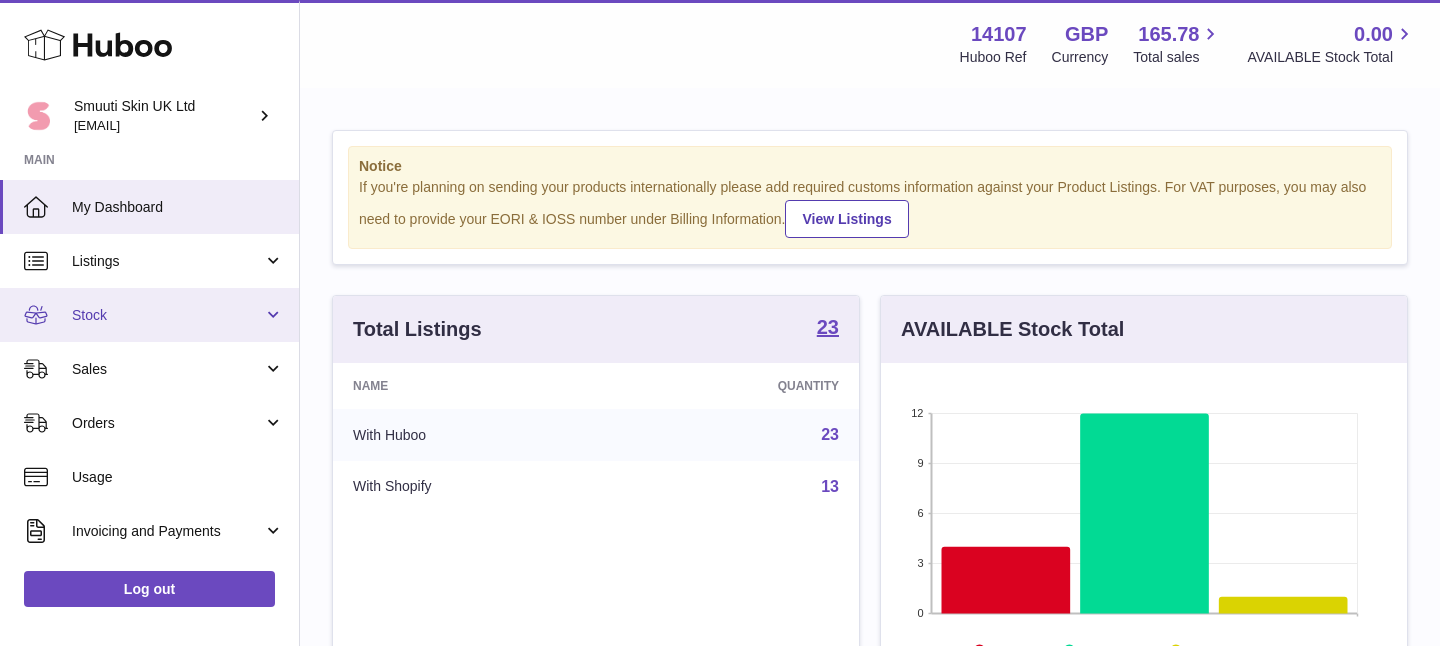 click on "Stock" at bounding box center (149, 315) 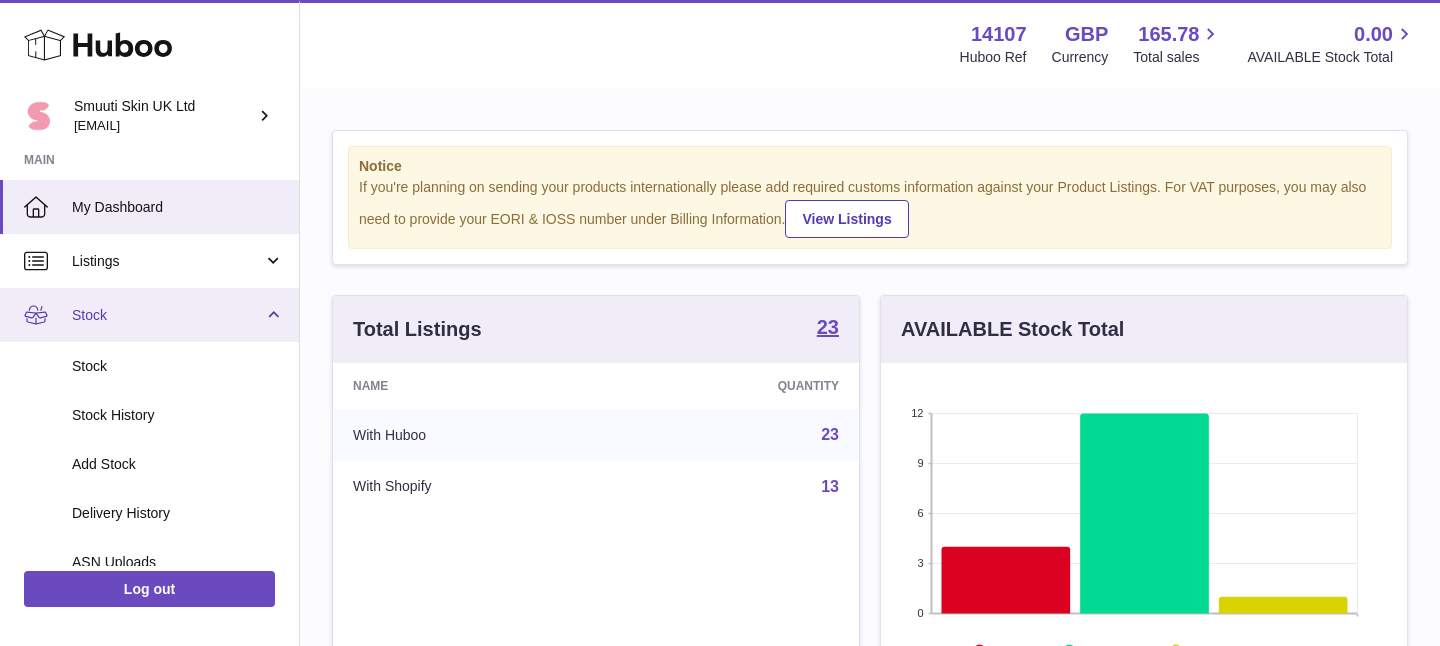 click on "Stock" at bounding box center [149, 315] 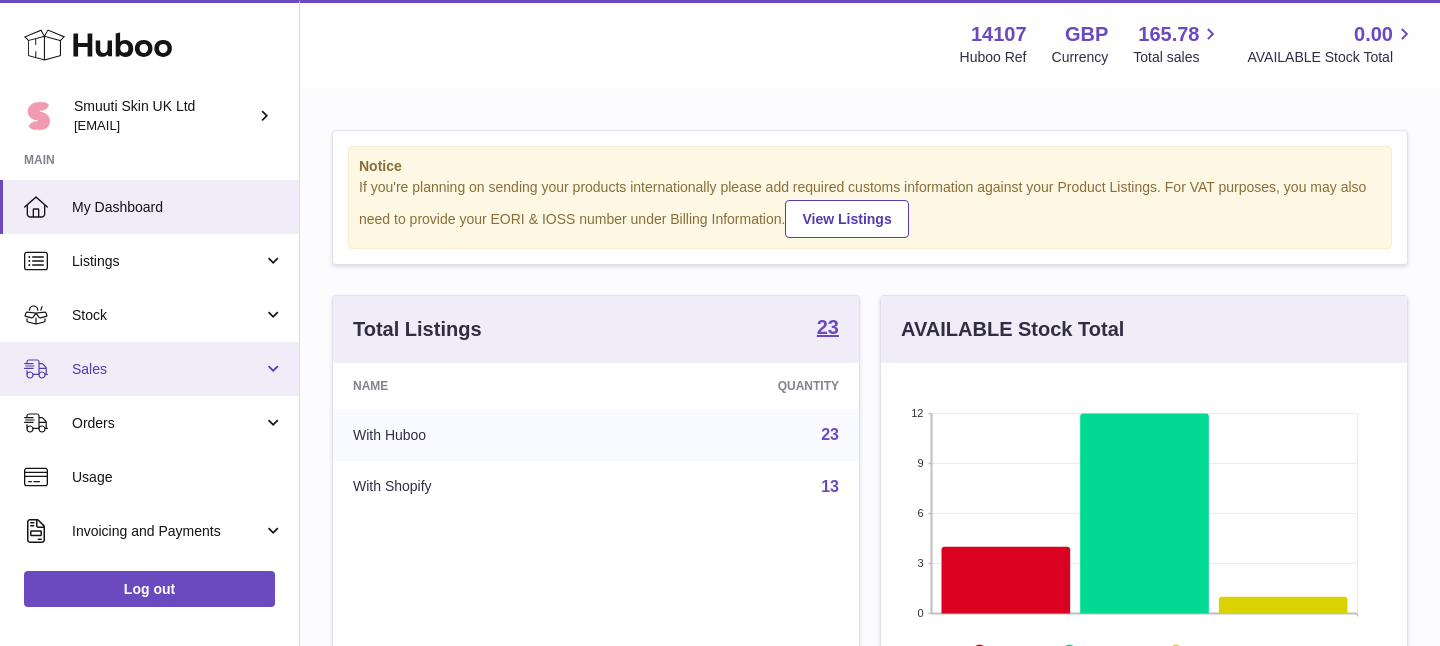 click on "Sales" at bounding box center [149, 369] 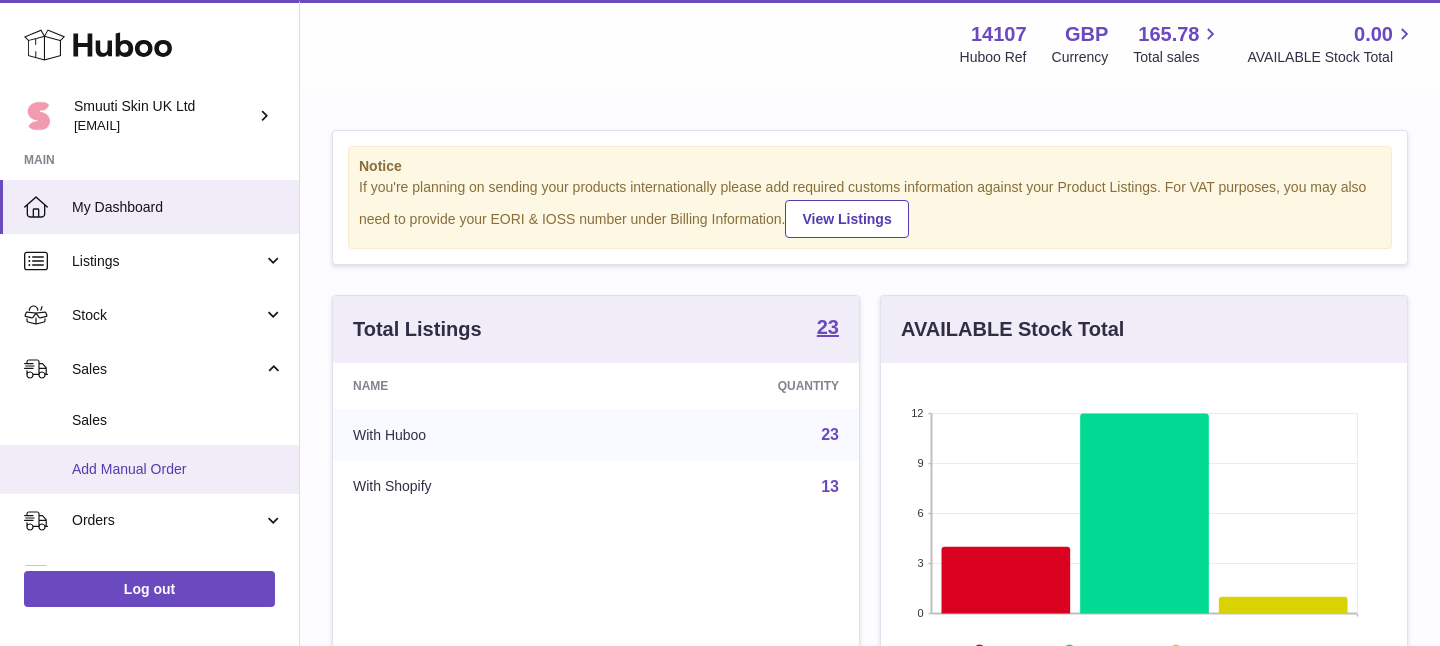 click on "Add Manual Order" at bounding box center (178, 469) 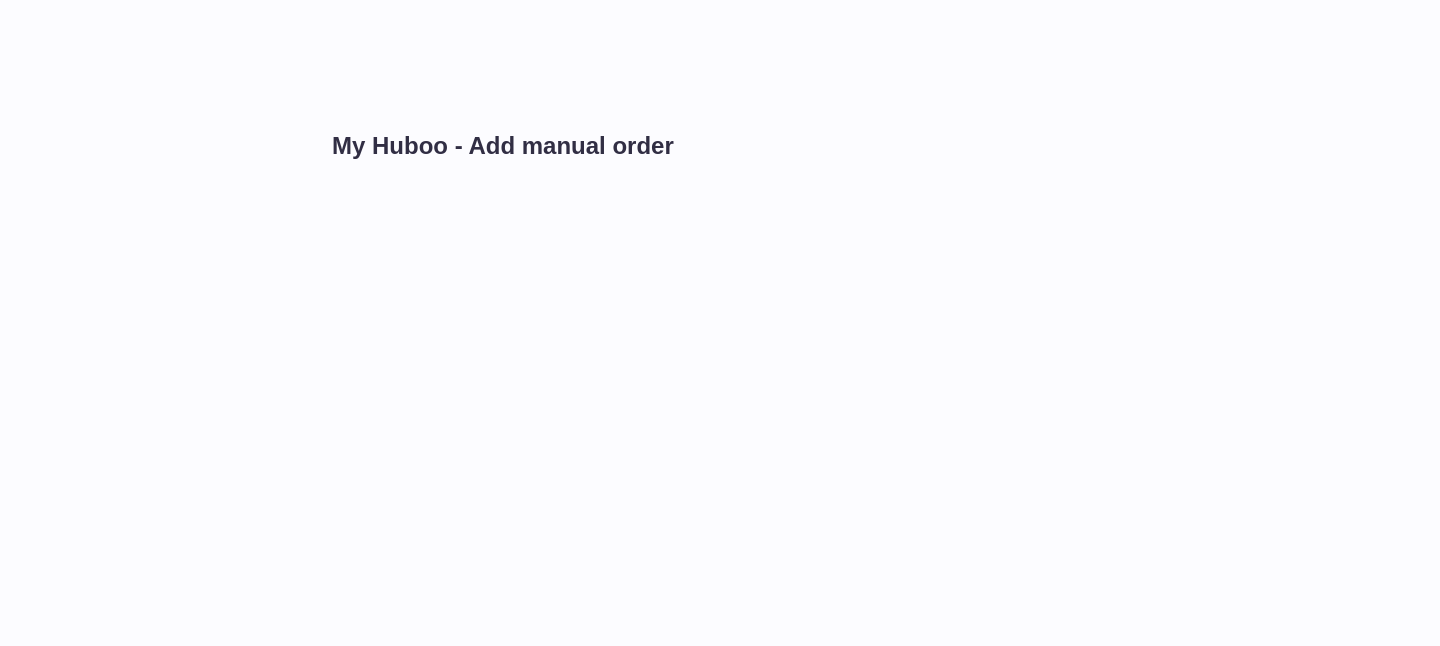 scroll, scrollTop: 0, scrollLeft: 0, axis: both 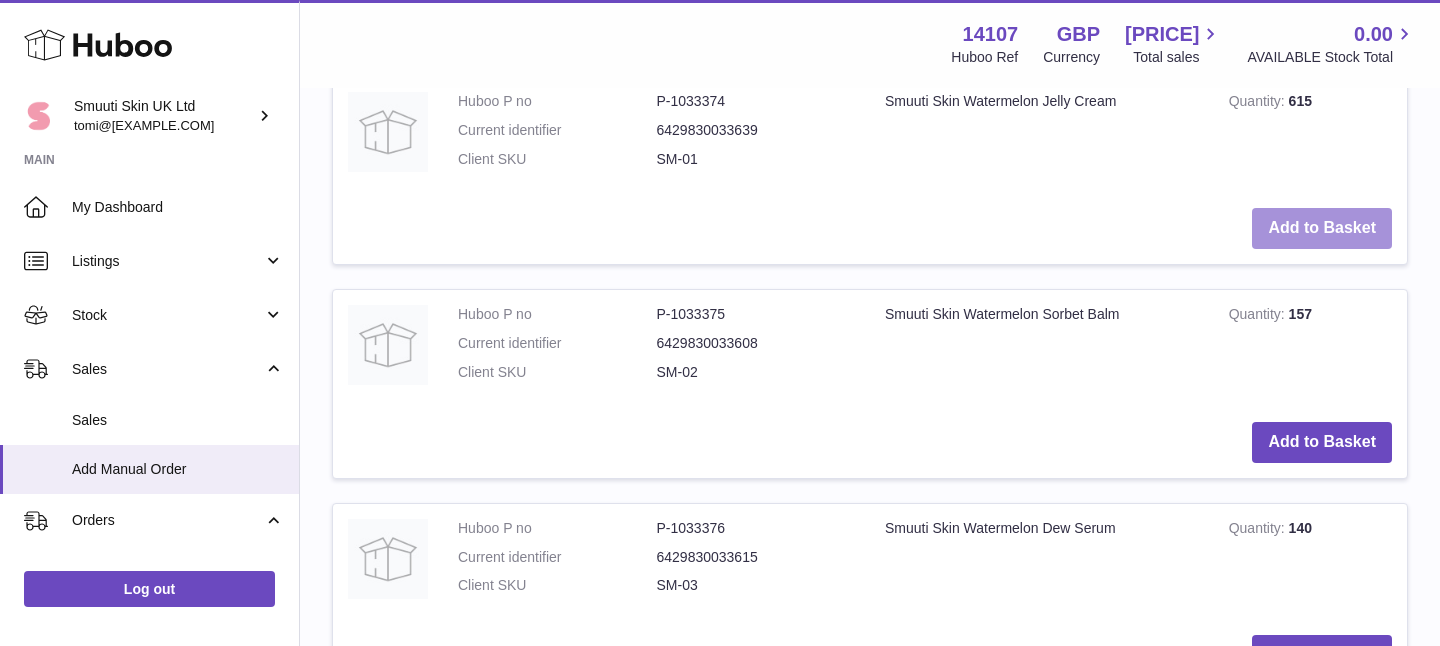 click on "Add to Basket" at bounding box center [1322, 228] 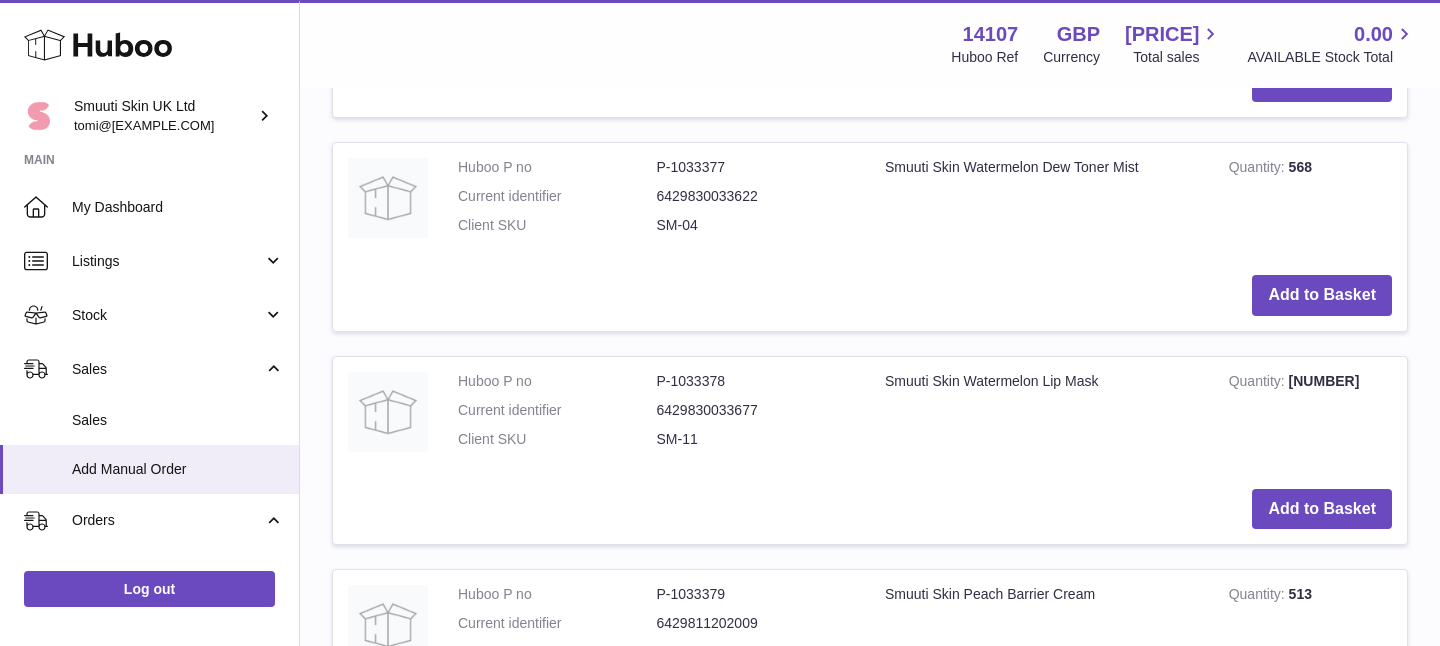 scroll, scrollTop: 1559, scrollLeft: 0, axis: vertical 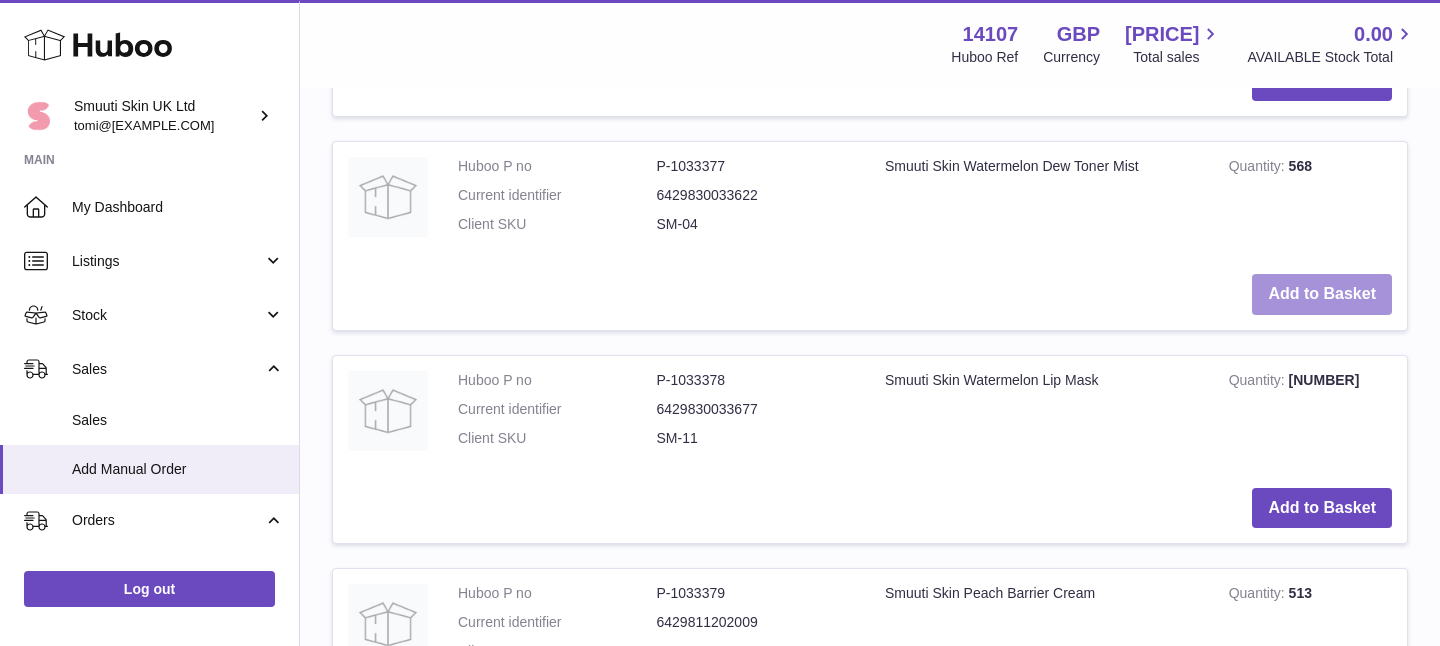 click on "Add to Basket" at bounding box center (1322, 294) 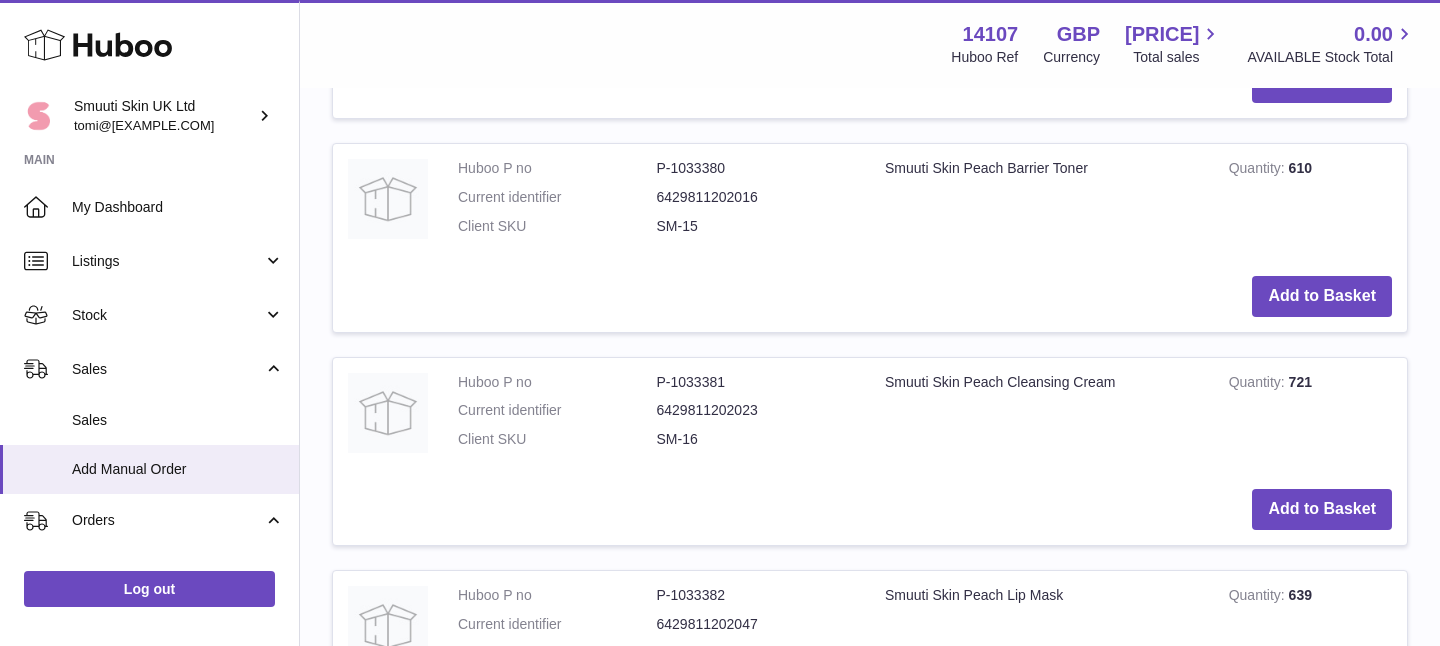 scroll, scrollTop: 2455, scrollLeft: 0, axis: vertical 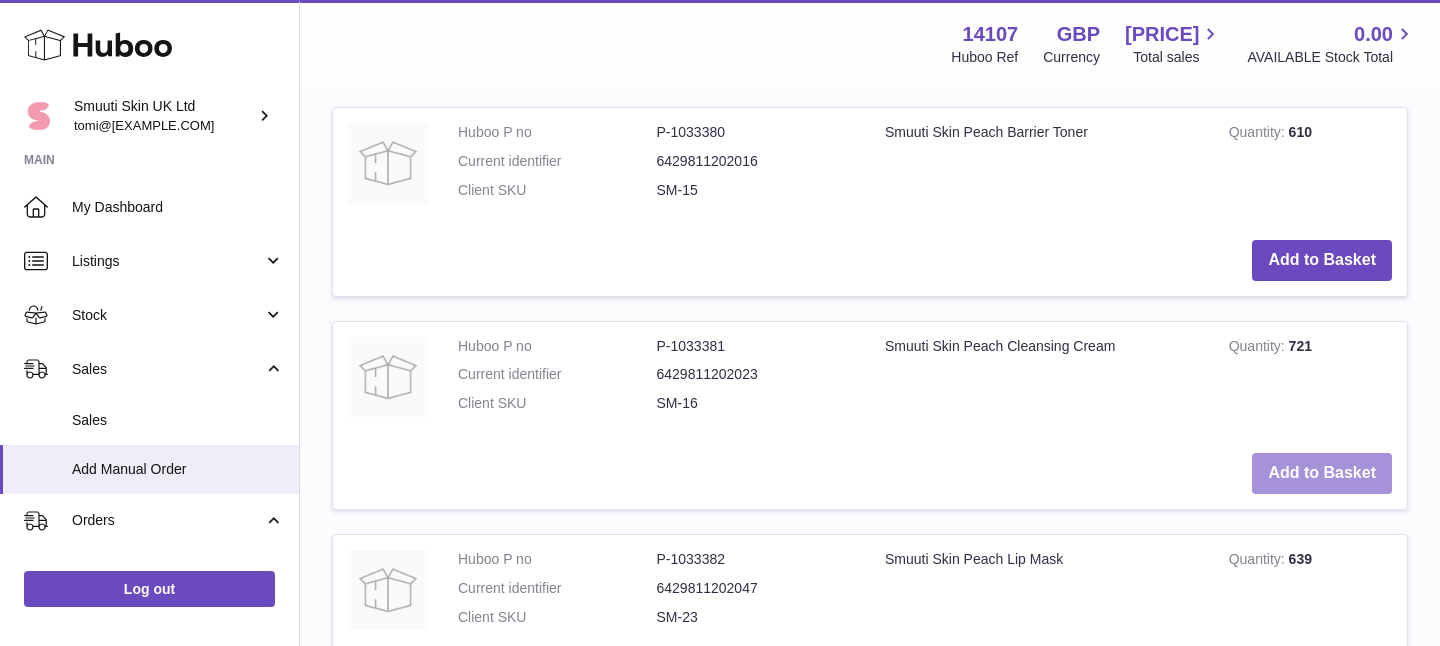 click on "Add to Basket" at bounding box center [1322, 473] 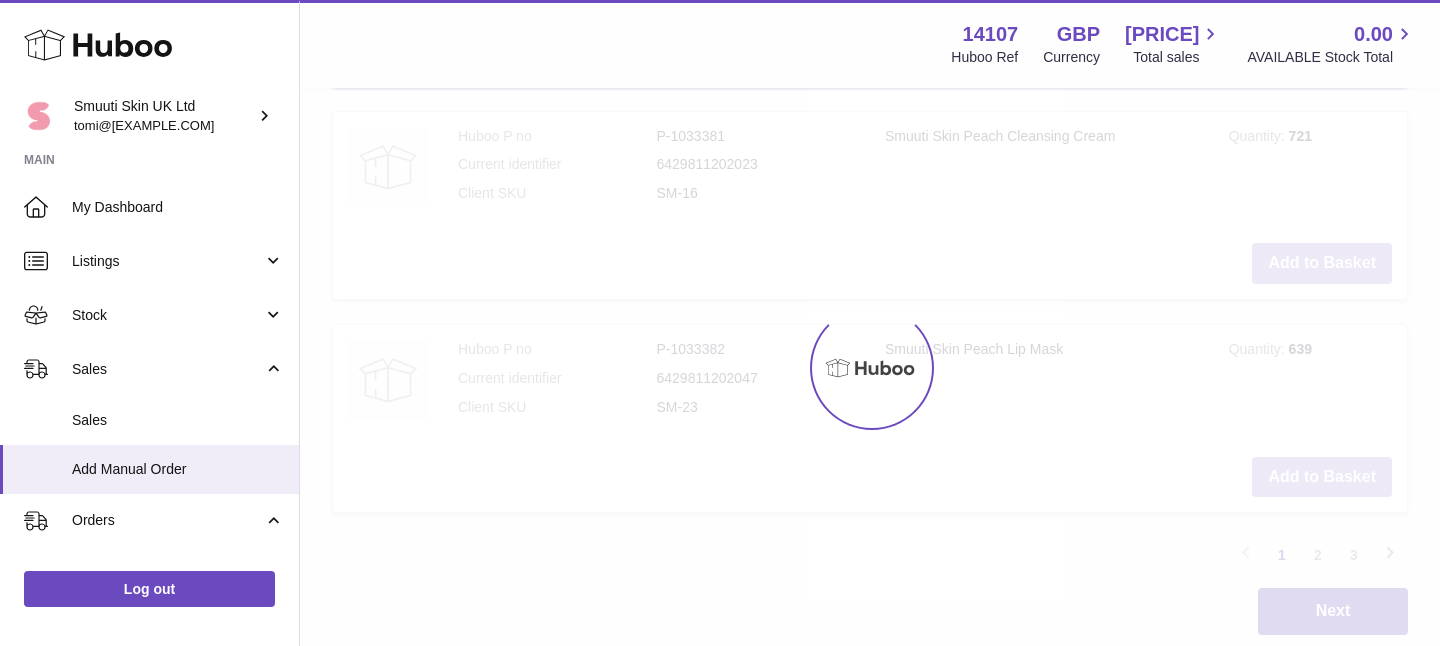scroll, scrollTop: 2886, scrollLeft: 0, axis: vertical 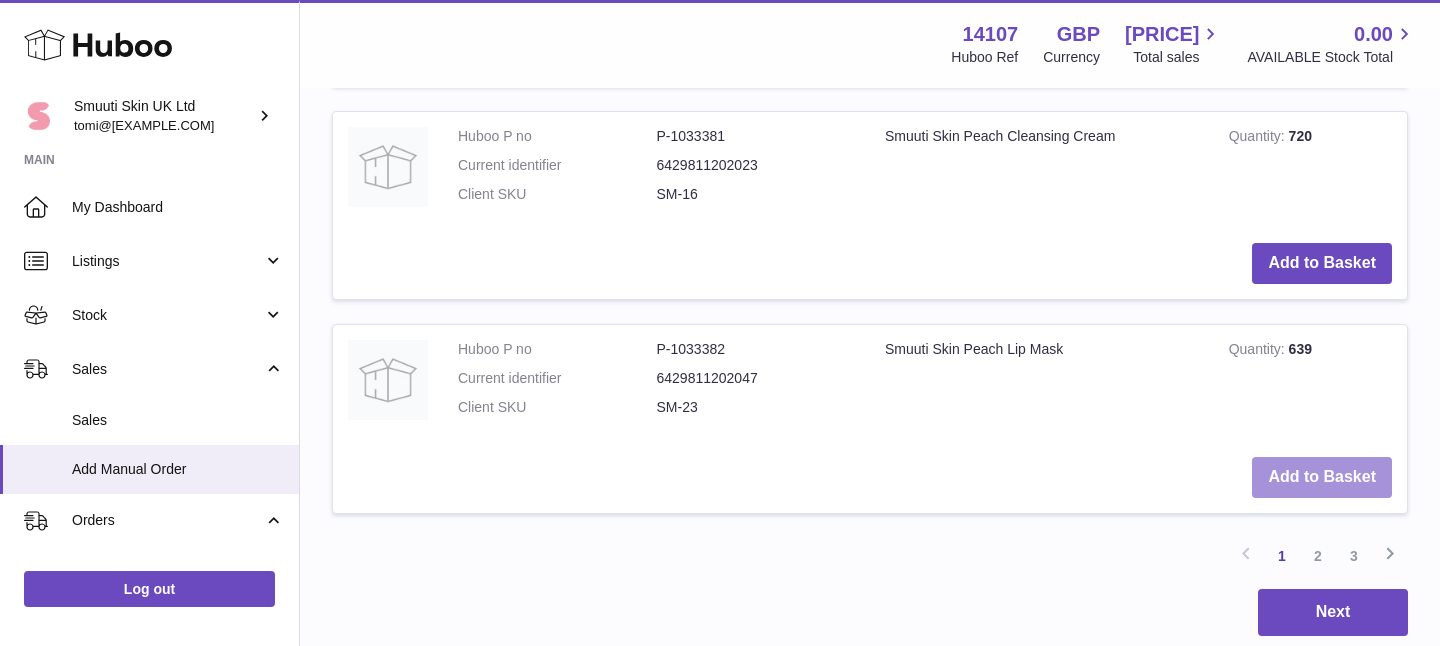 click on "Add to Basket" at bounding box center [1322, 477] 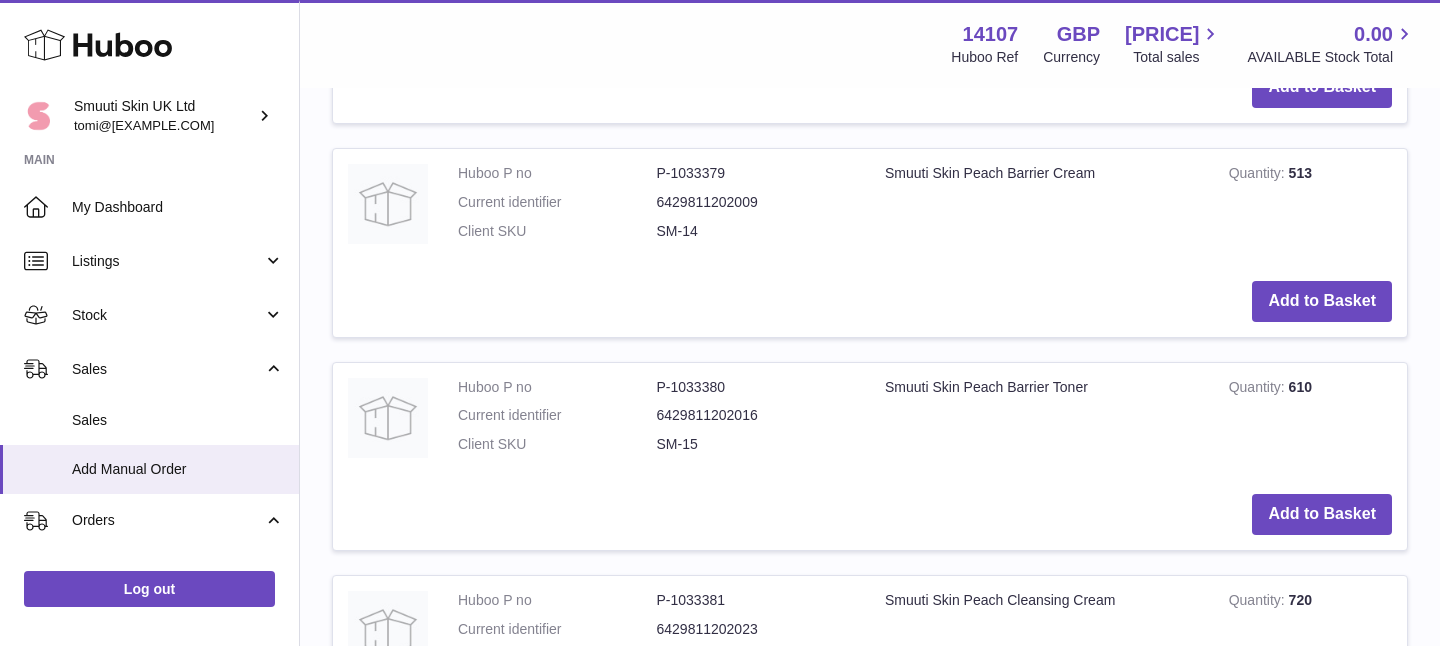 scroll, scrollTop: 2639, scrollLeft: 0, axis: vertical 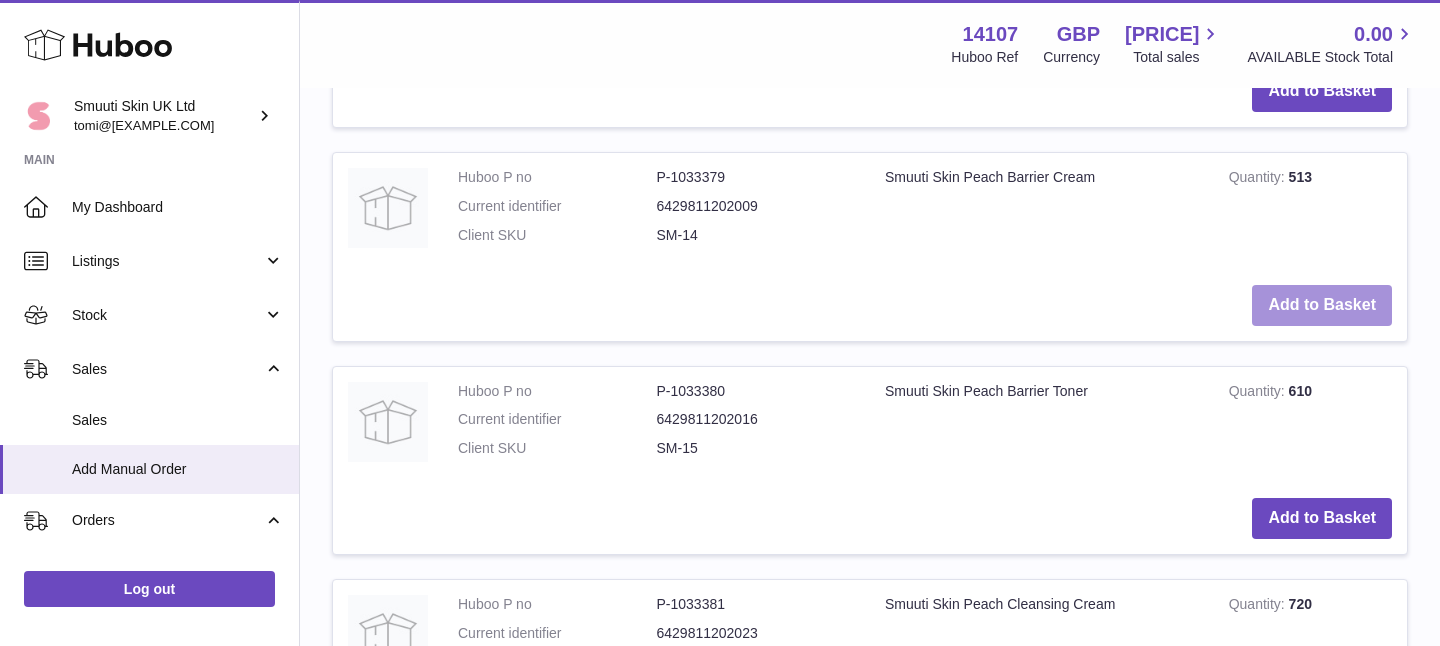 click on "Add to Basket" at bounding box center (1322, 305) 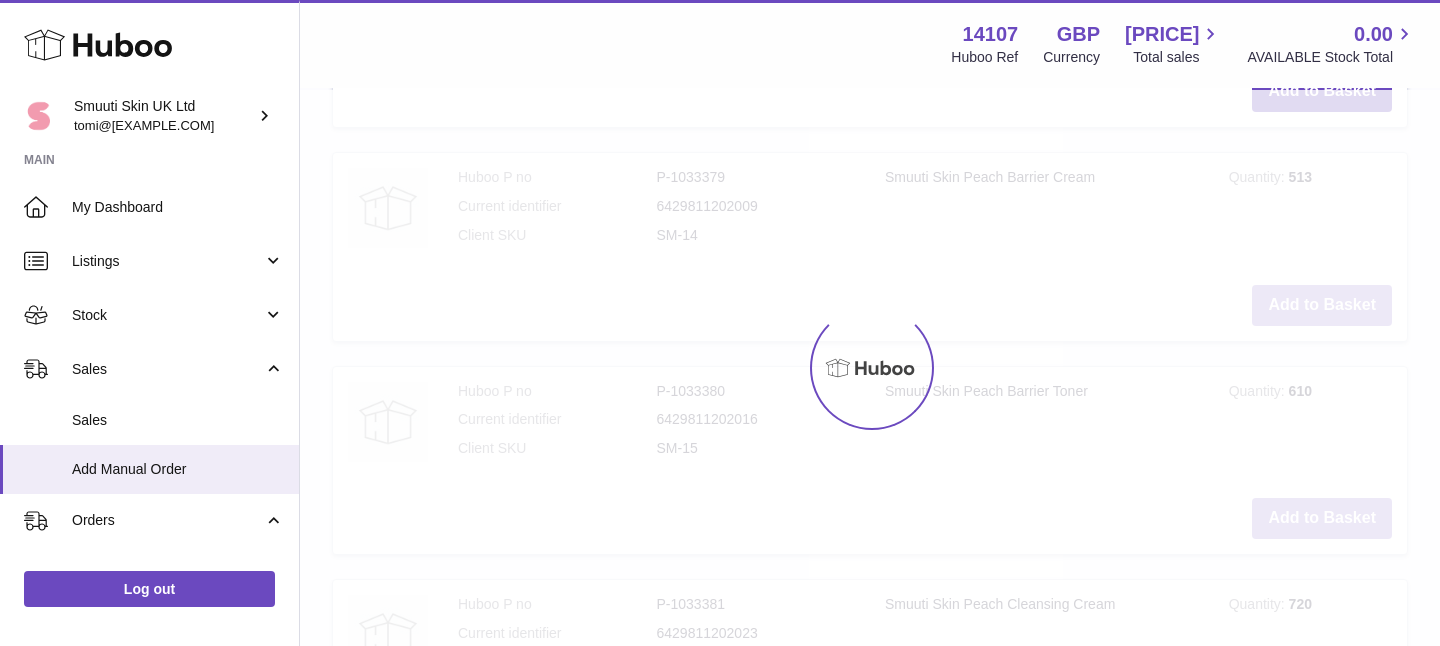 scroll, scrollTop: 2860, scrollLeft: 0, axis: vertical 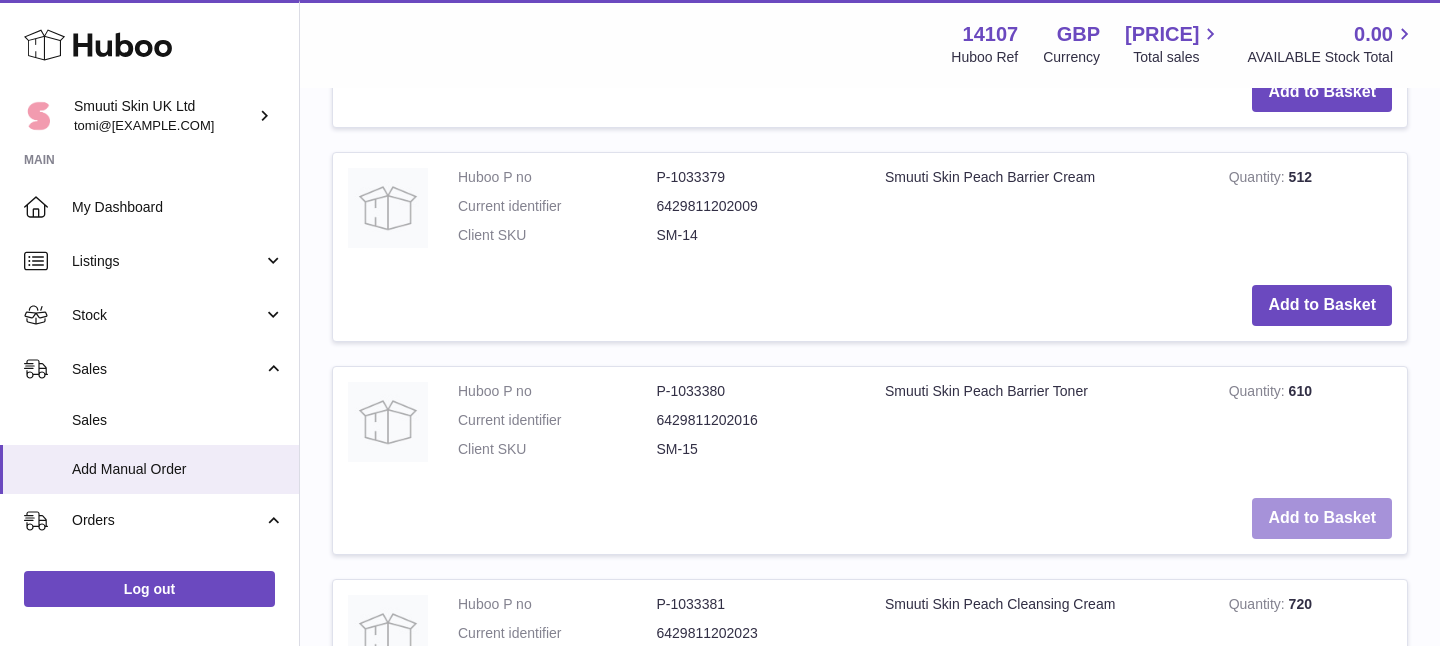 click on "Add to Basket" at bounding box center [1322, 518] 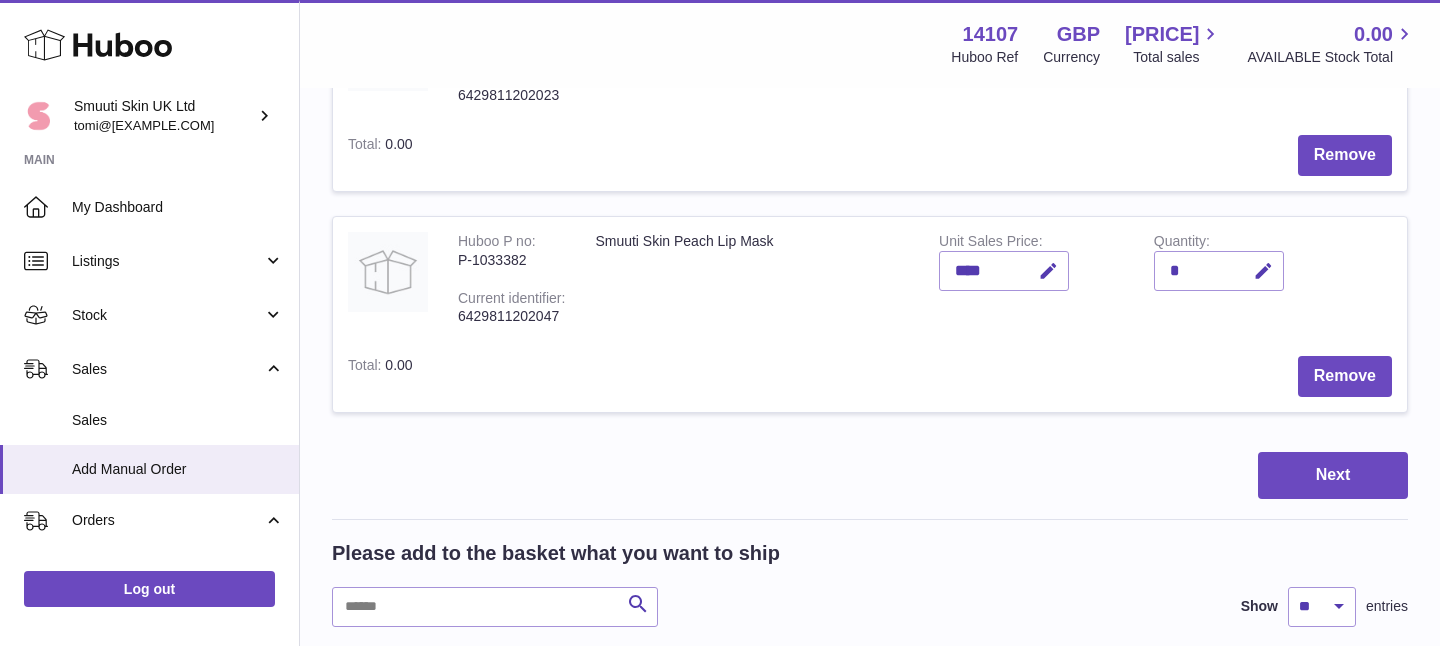 scroll, scrollTop: 1282, scrollLeft: 0, axis: vertical 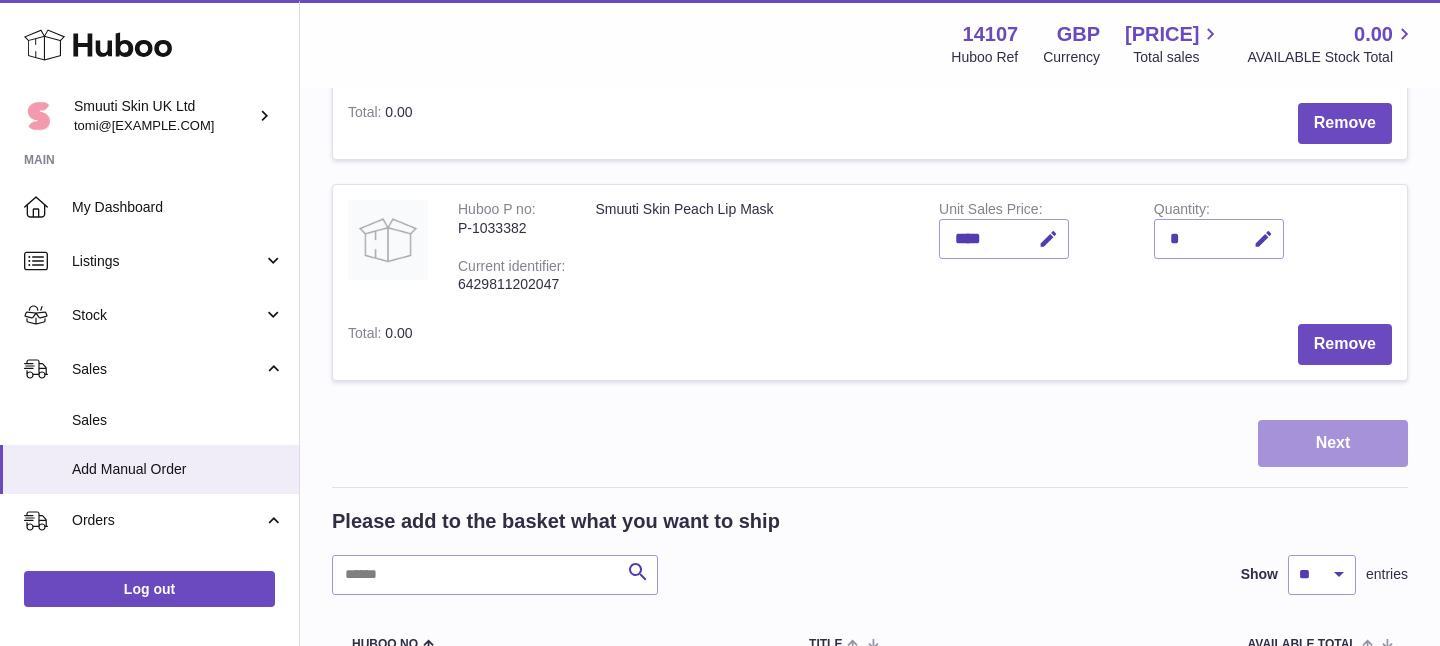 click on "Next" at bounding box center [1333, 443] 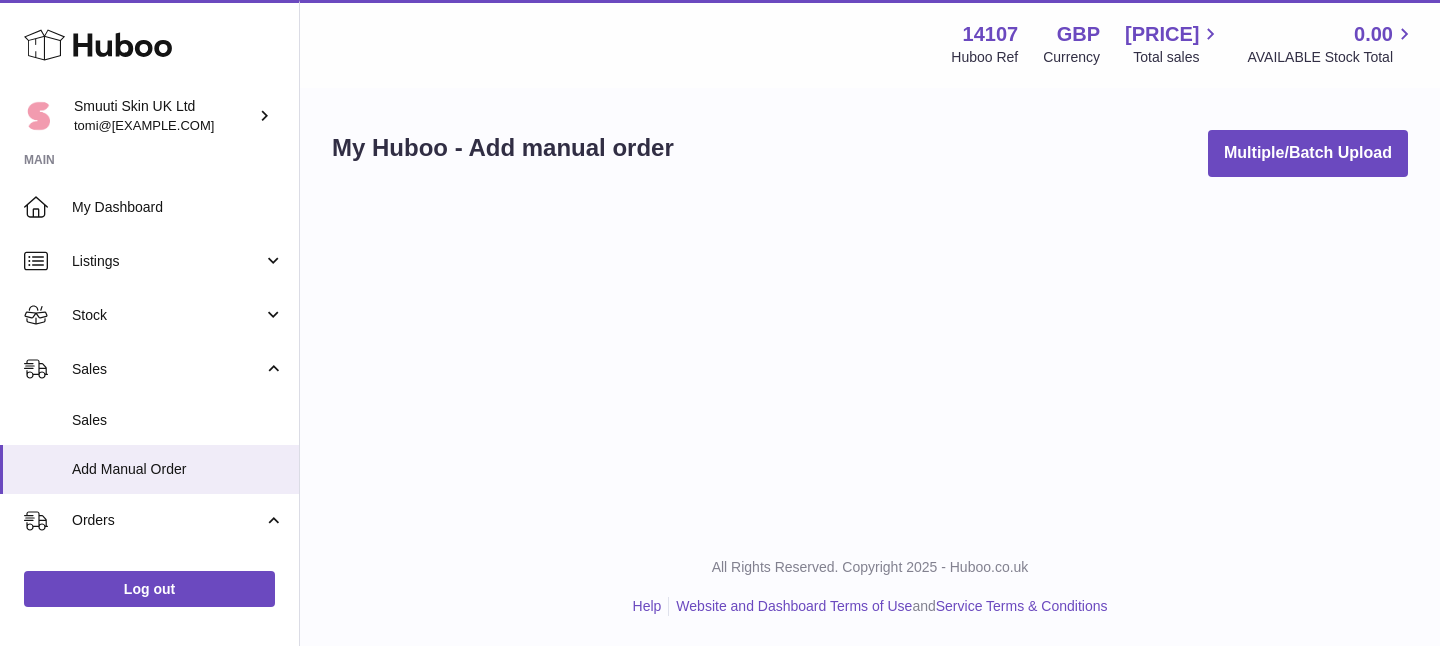 scroll, scrollTop: 0, scrollLeft: 0, axis: both 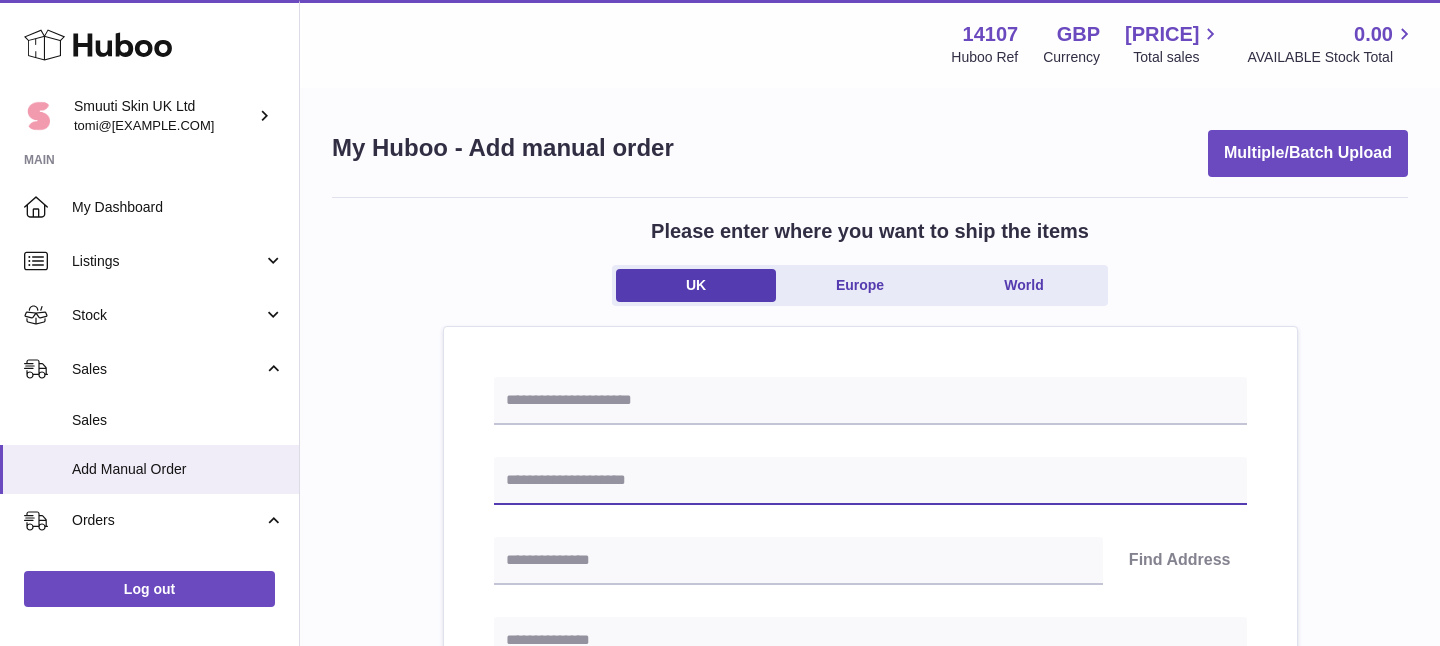 click at bounding box center [870, 481] 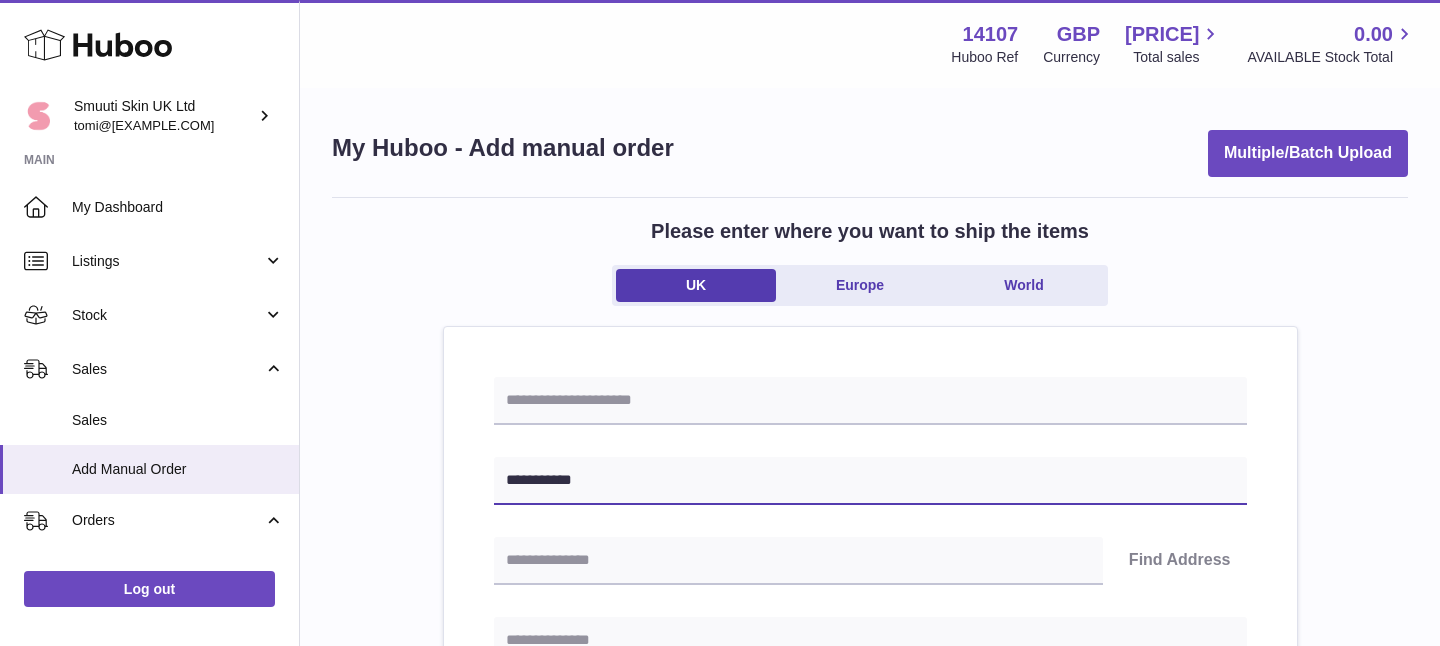 type on "**********" 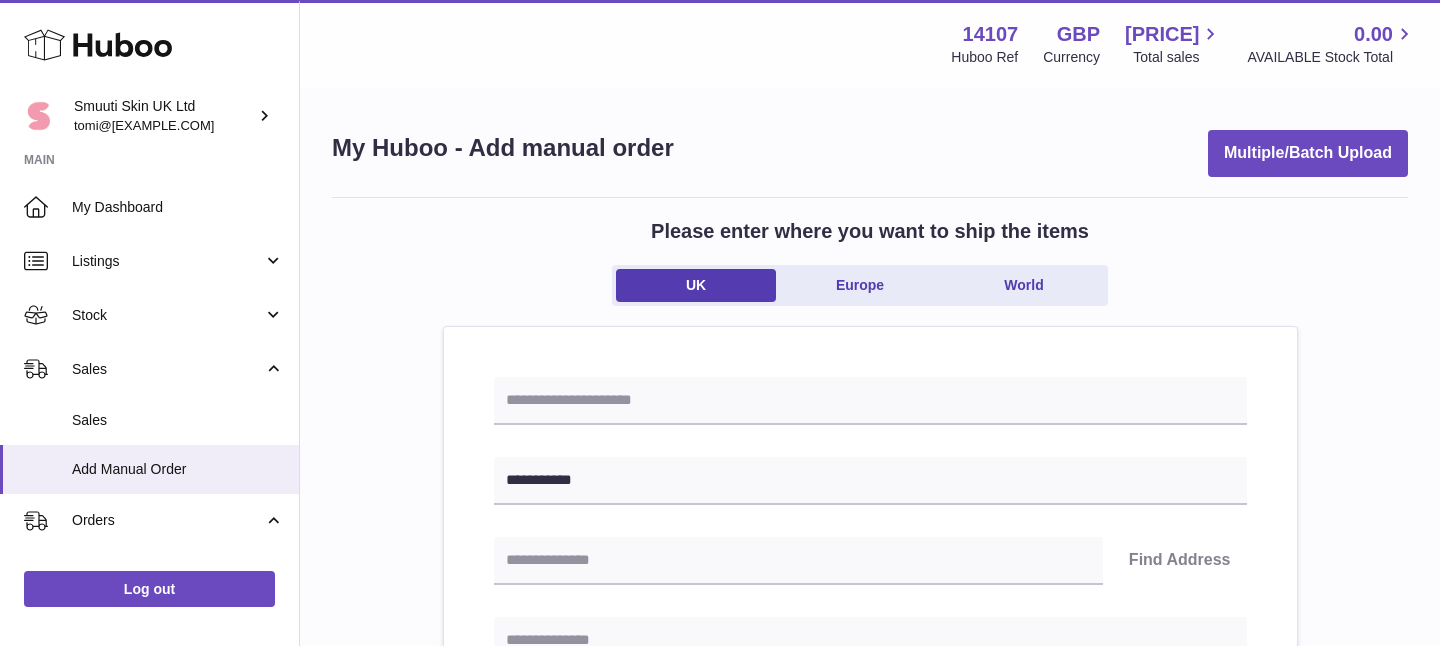 click on "**********" at bounding box center [870, 958] 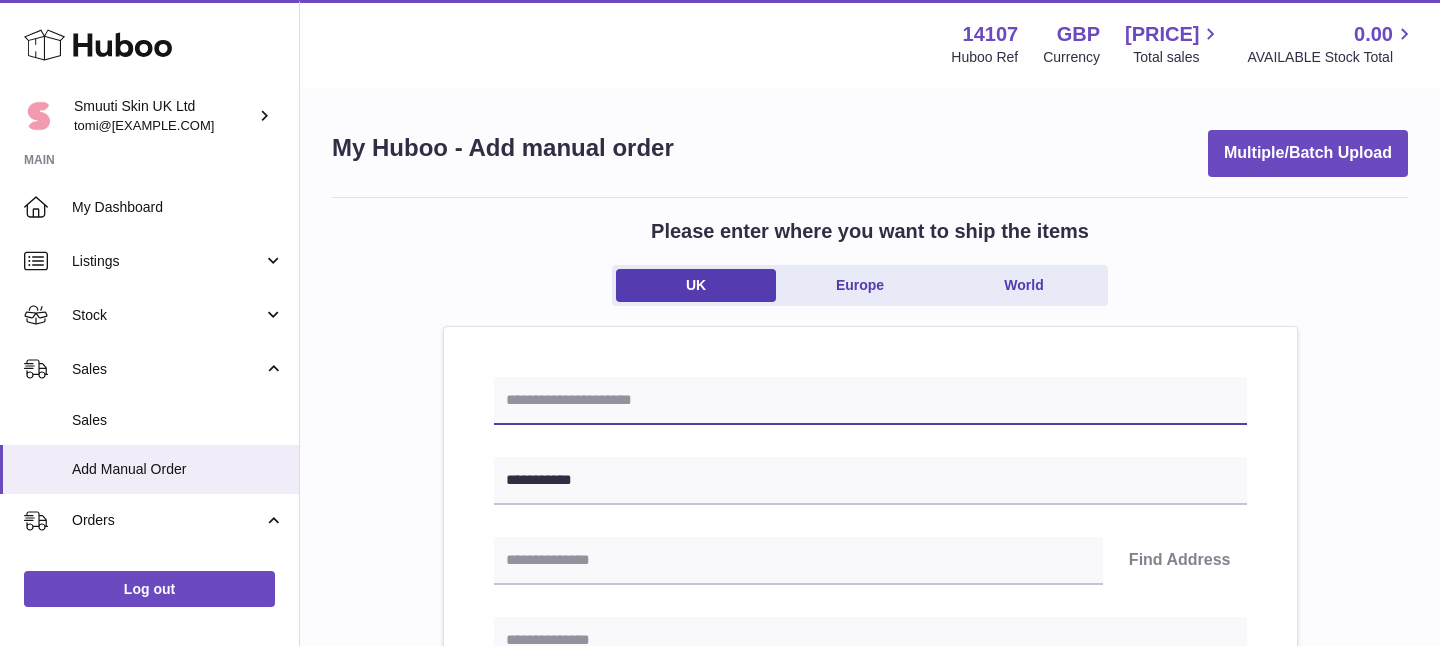 click at bounding box center [870, 401] 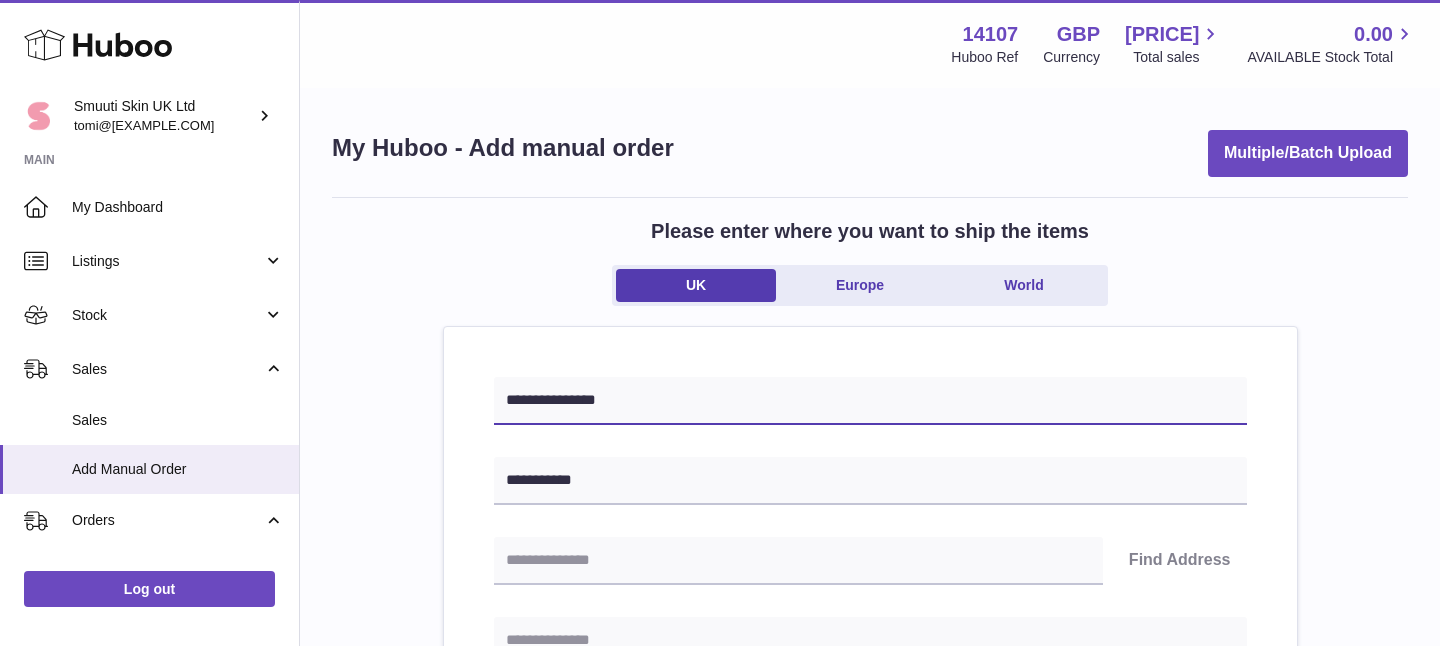 type on "**********" 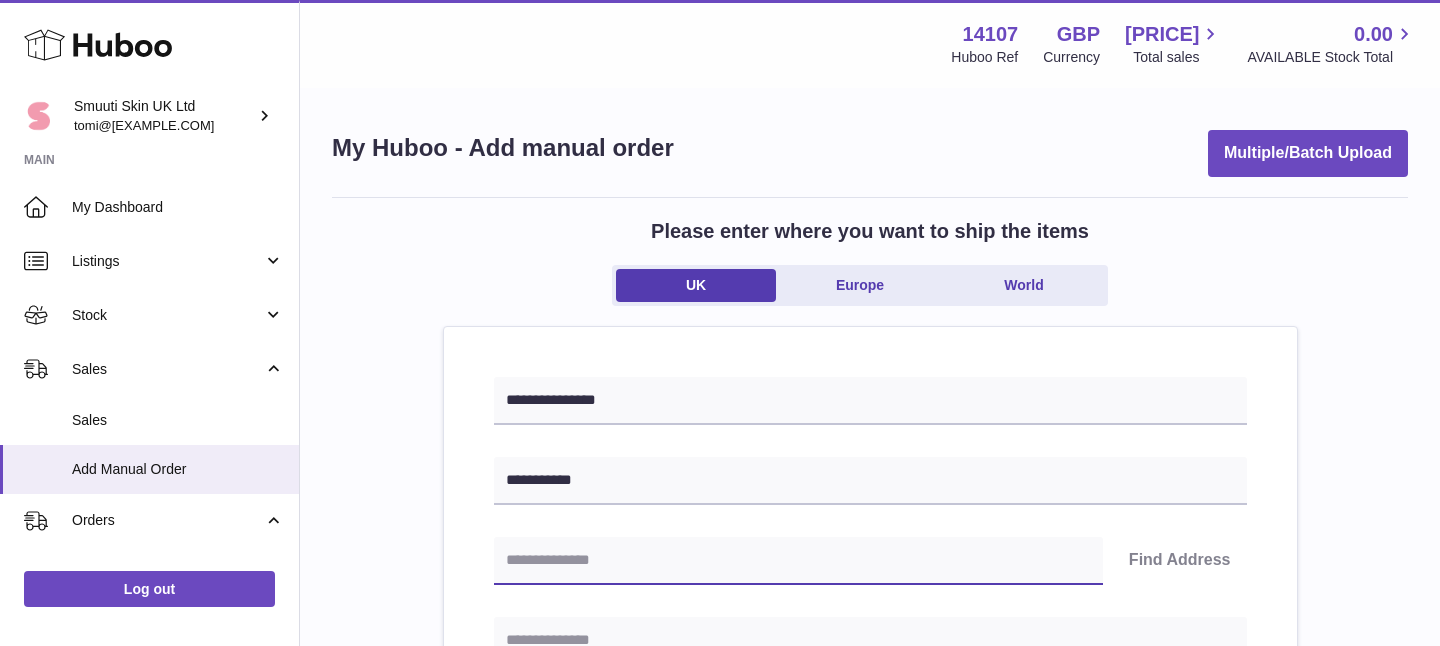 click at bounding box center (798, 561) 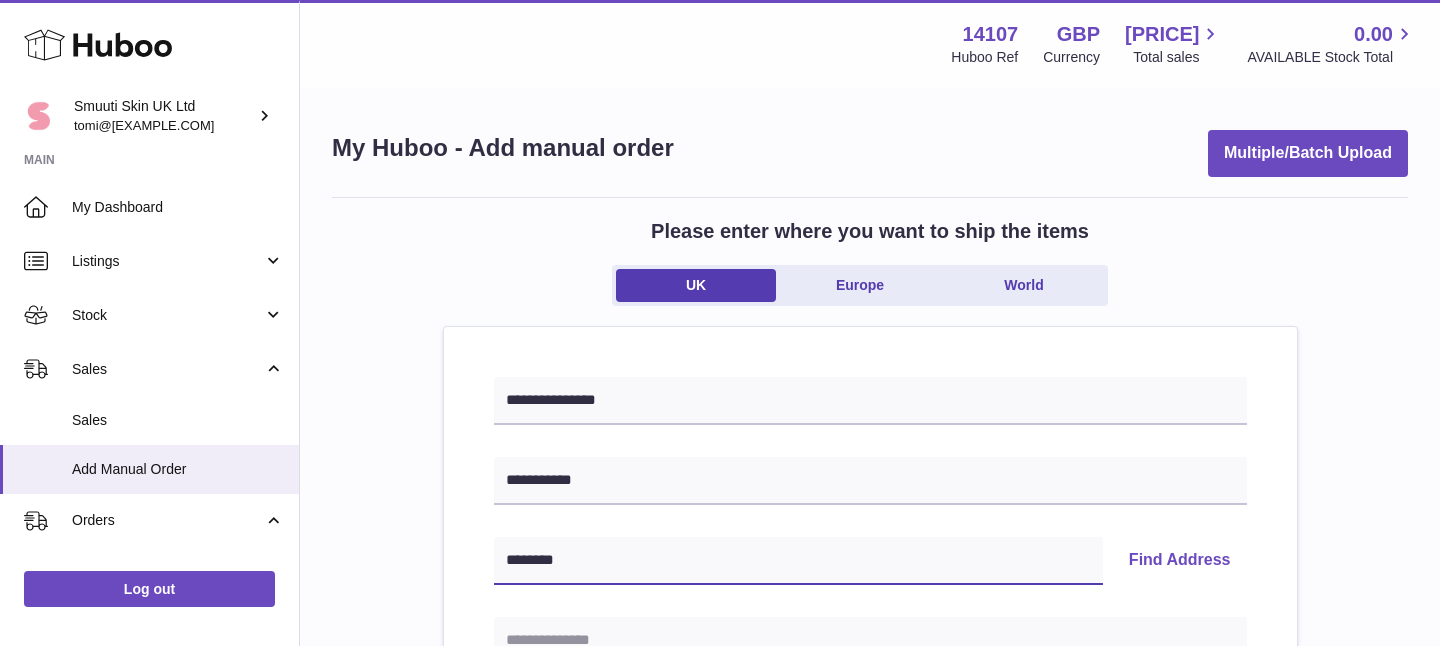 type on "********" 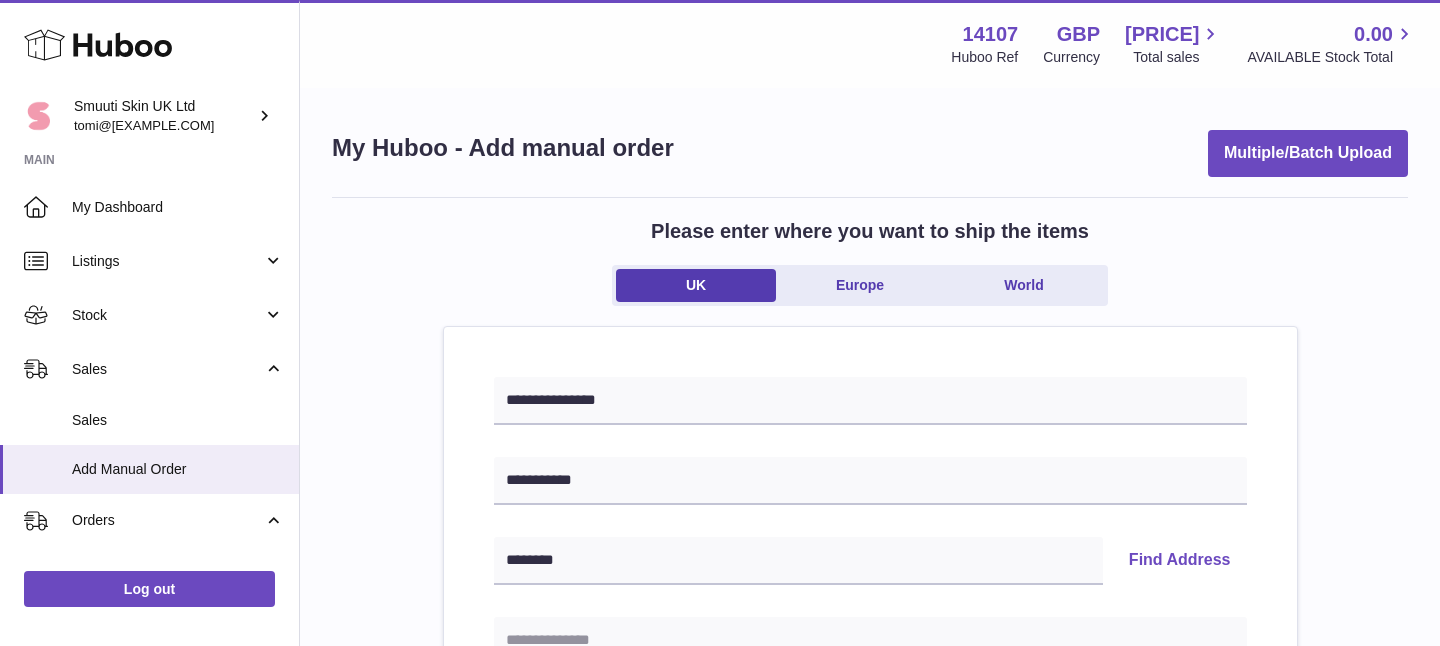 click on "**********" at bounding box center [870, 893] 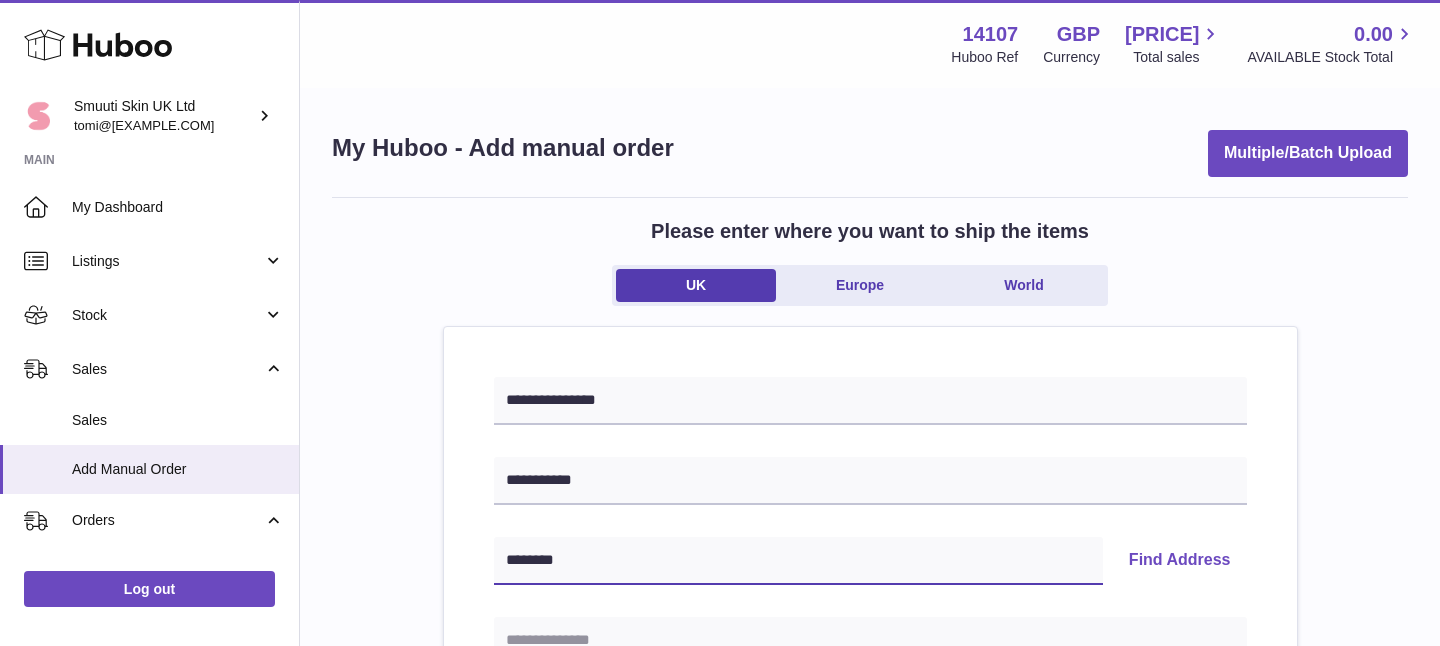 drag, startPoint x: 613, startPoint y: 562, endPoint x: 306, endPoint y: 551, distance: 307.197 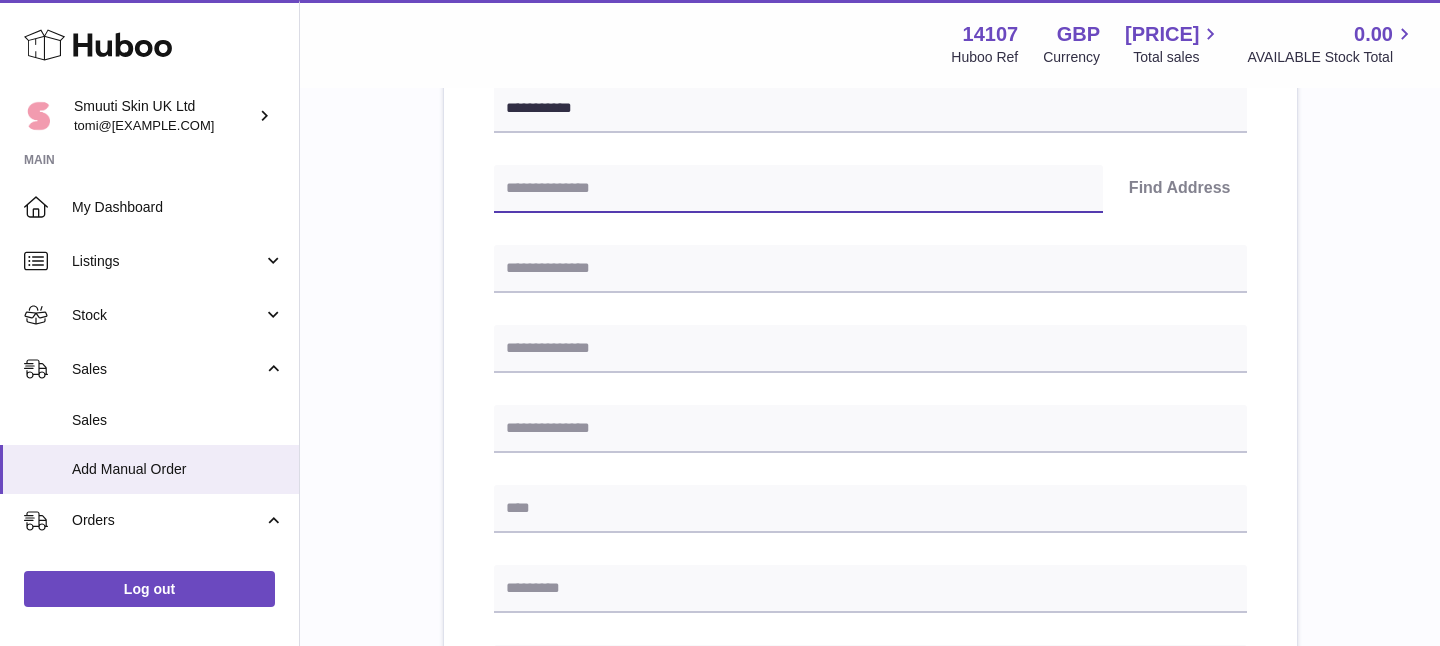 scroll, scrollTop: 393, scrollLeft: 0, axis: vertical 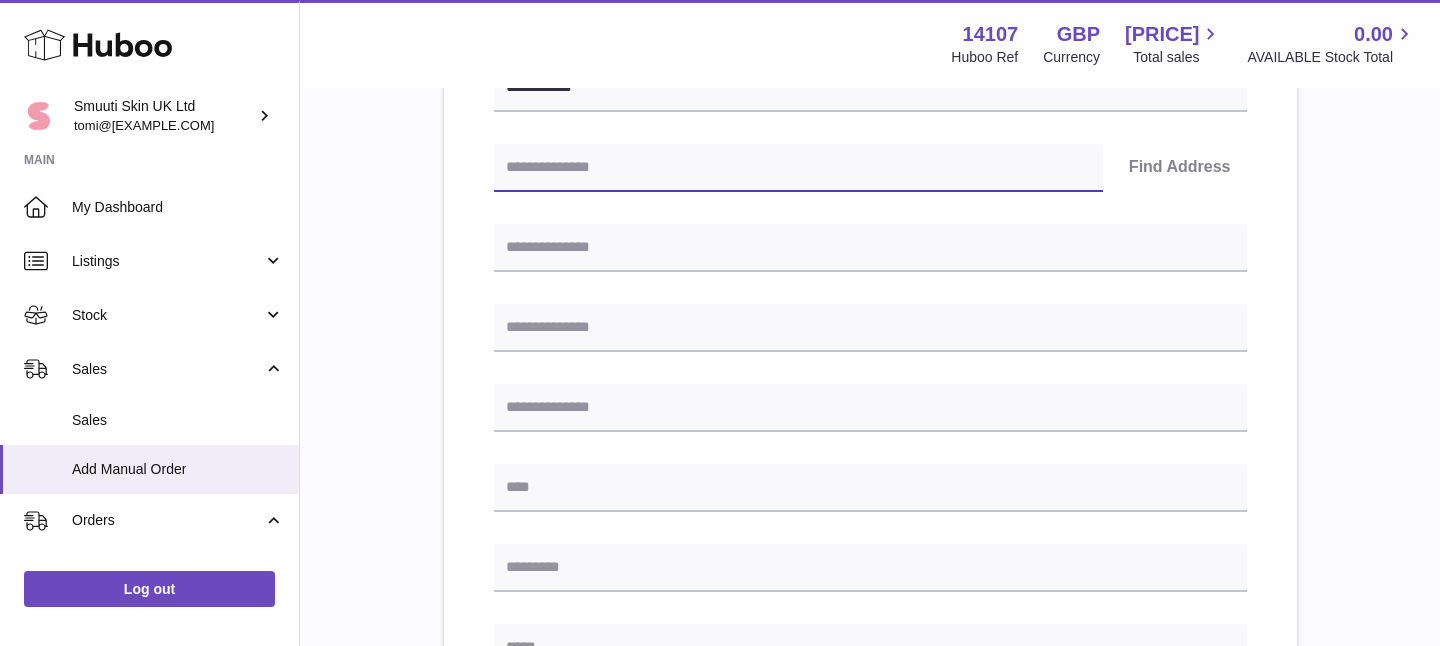 type 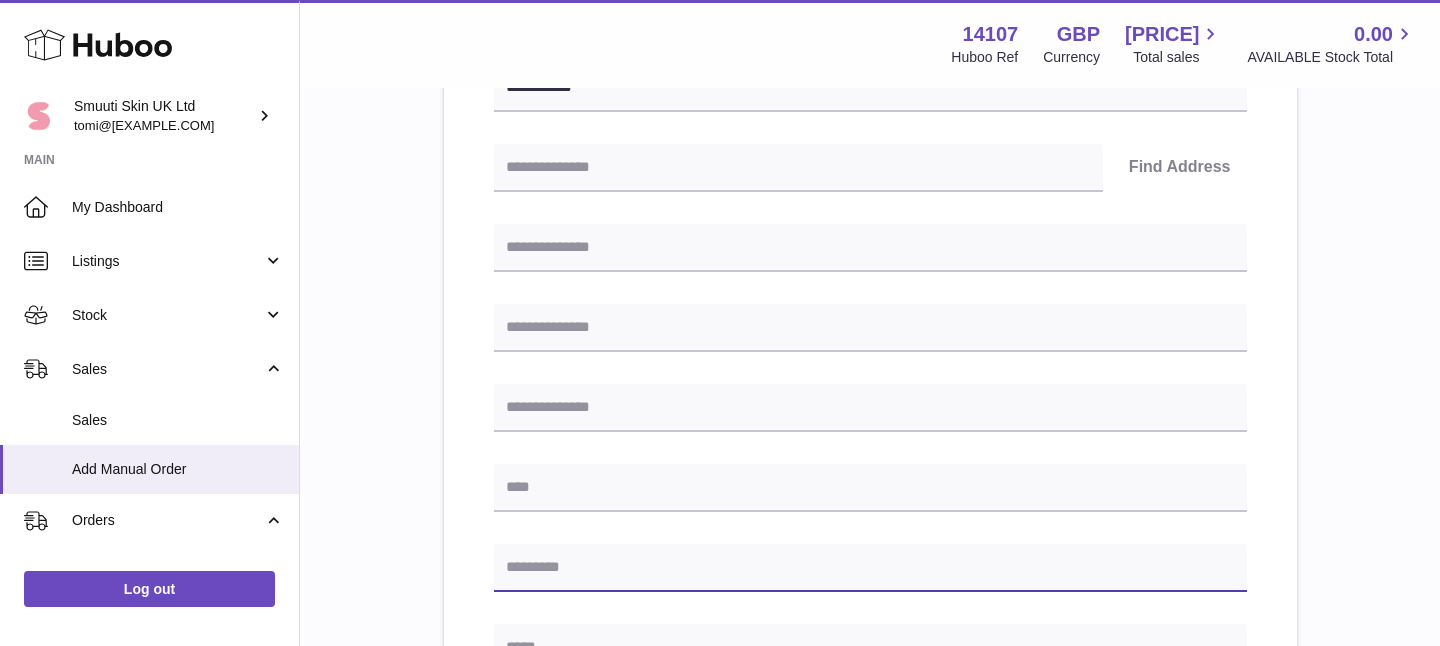 click at bounding box center (870, 568) 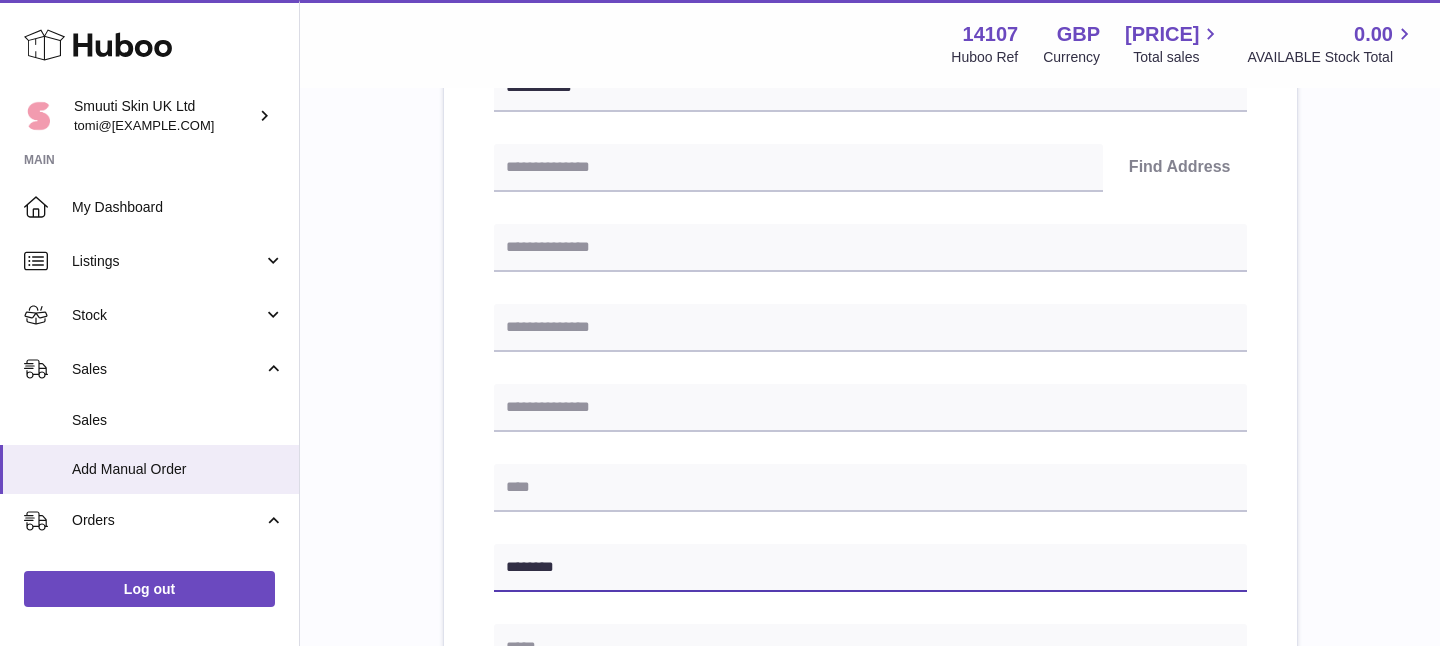 type on "********" 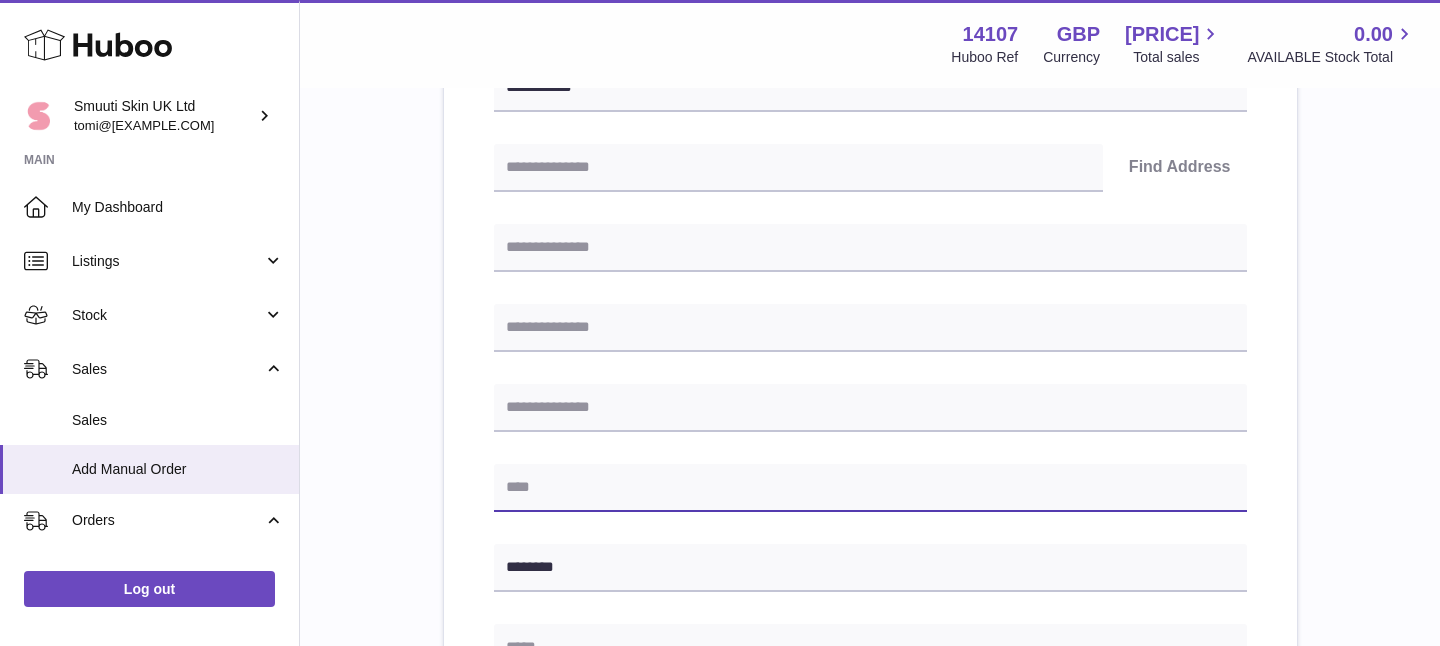 click at bounding box center [870, 488] 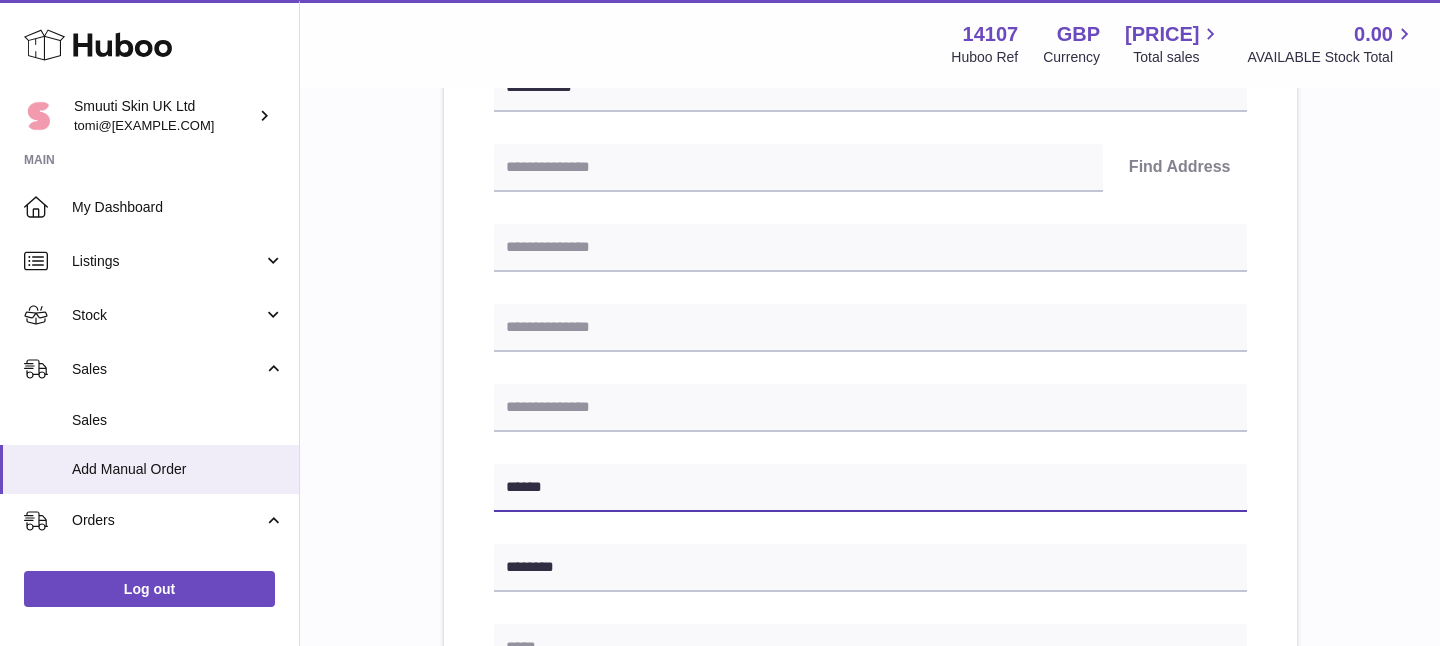 type on "******" 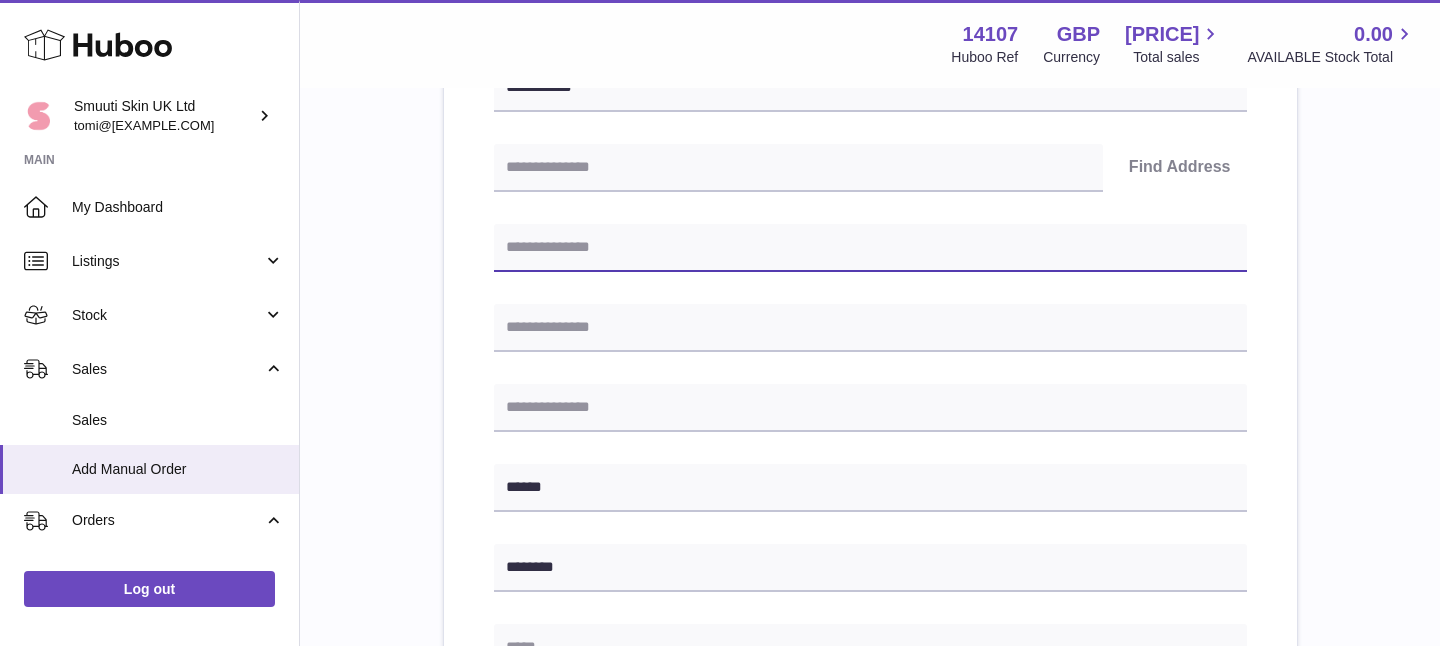 click at bounding box center (870, 248) 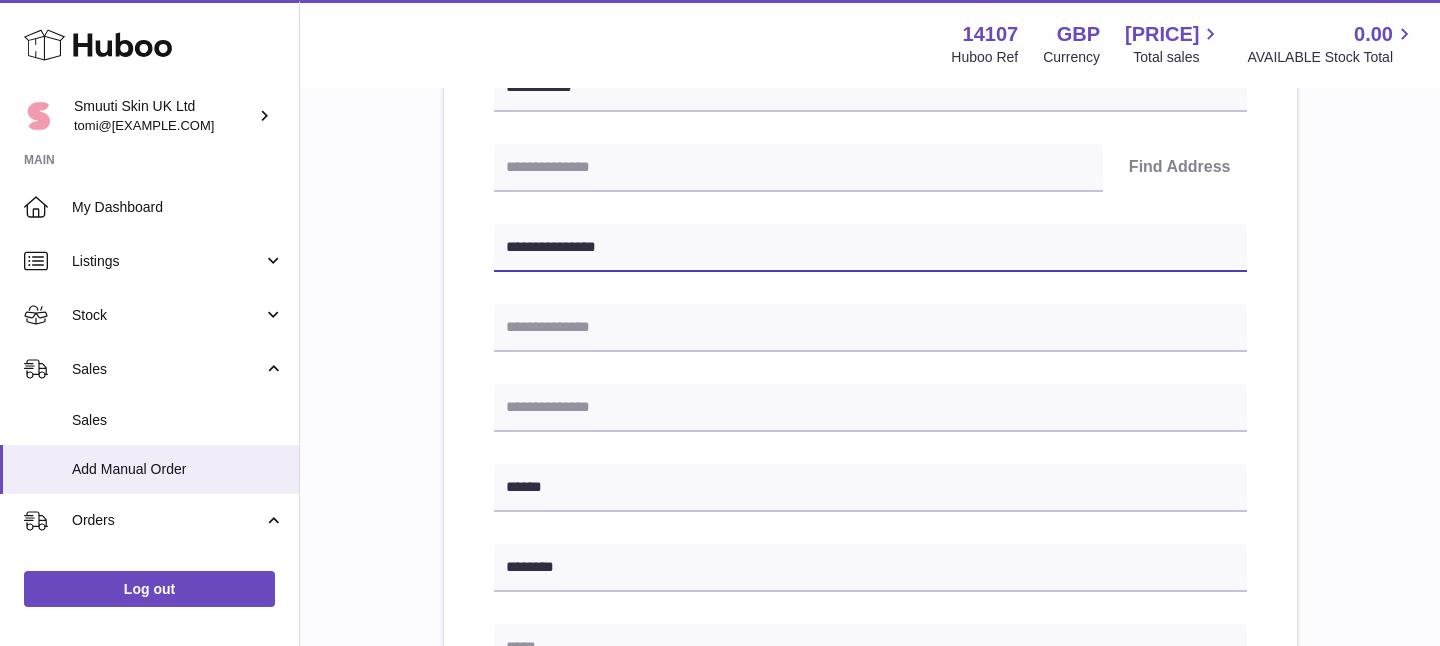 type on "**********" 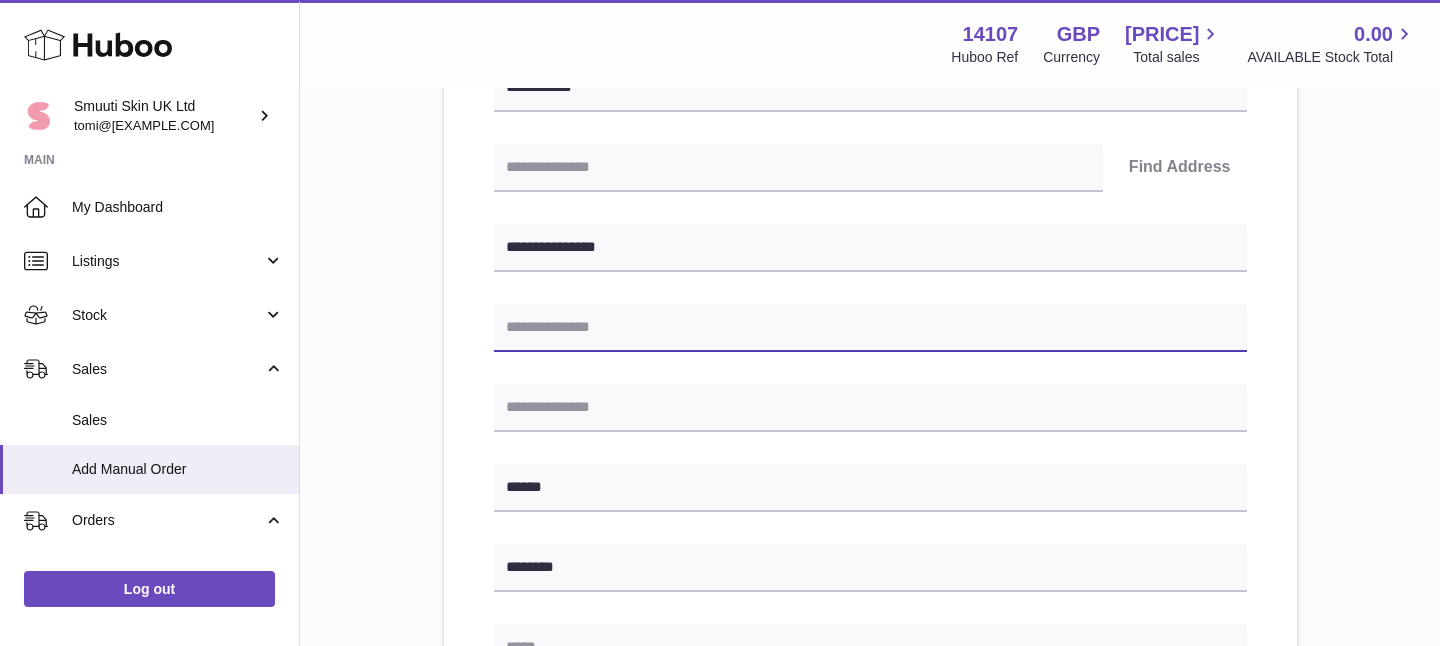 click at bounding box center [870, 328] 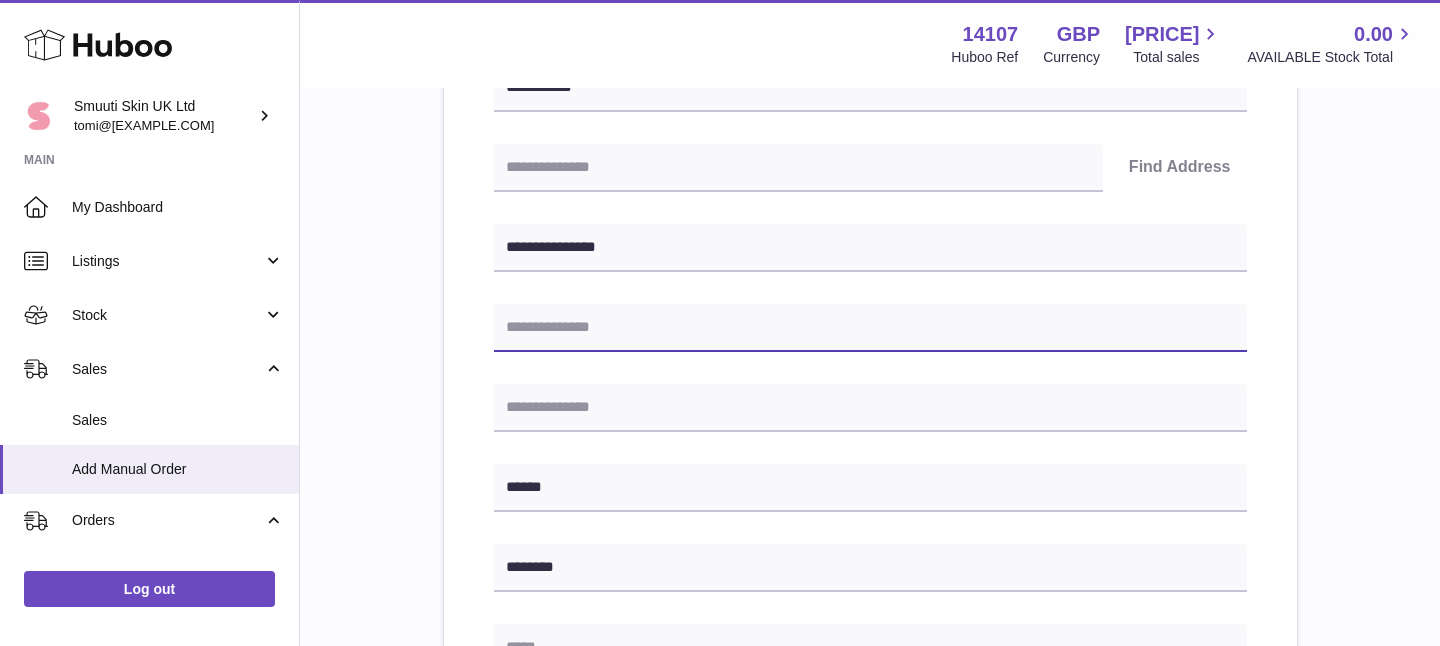 paste on "******" 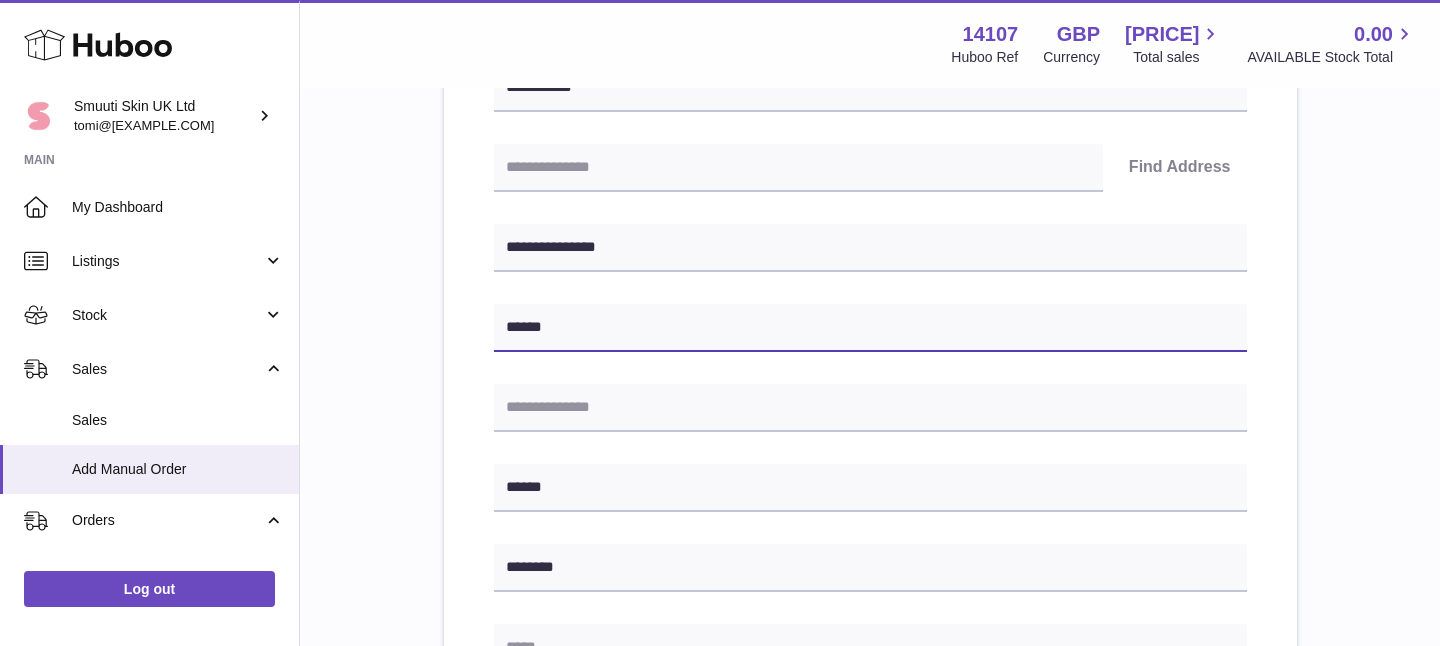 type on "******" 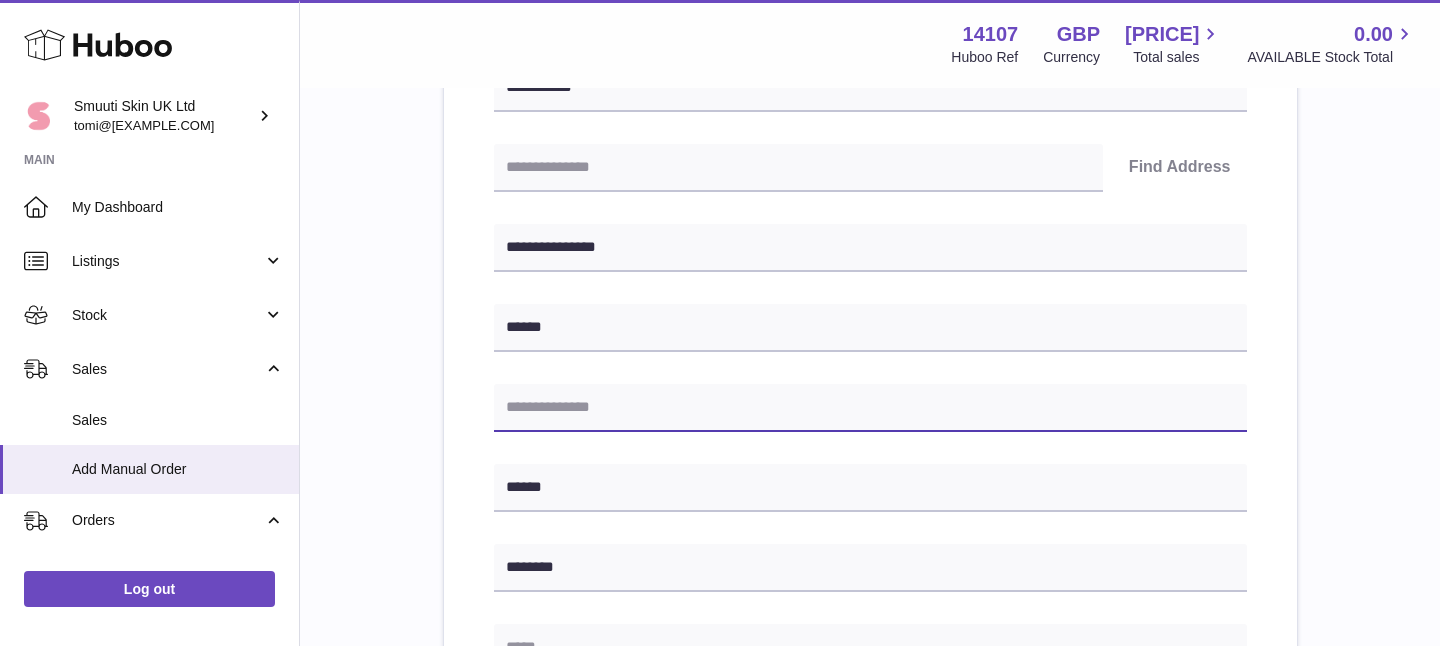 click at bounding box center [870, 408] 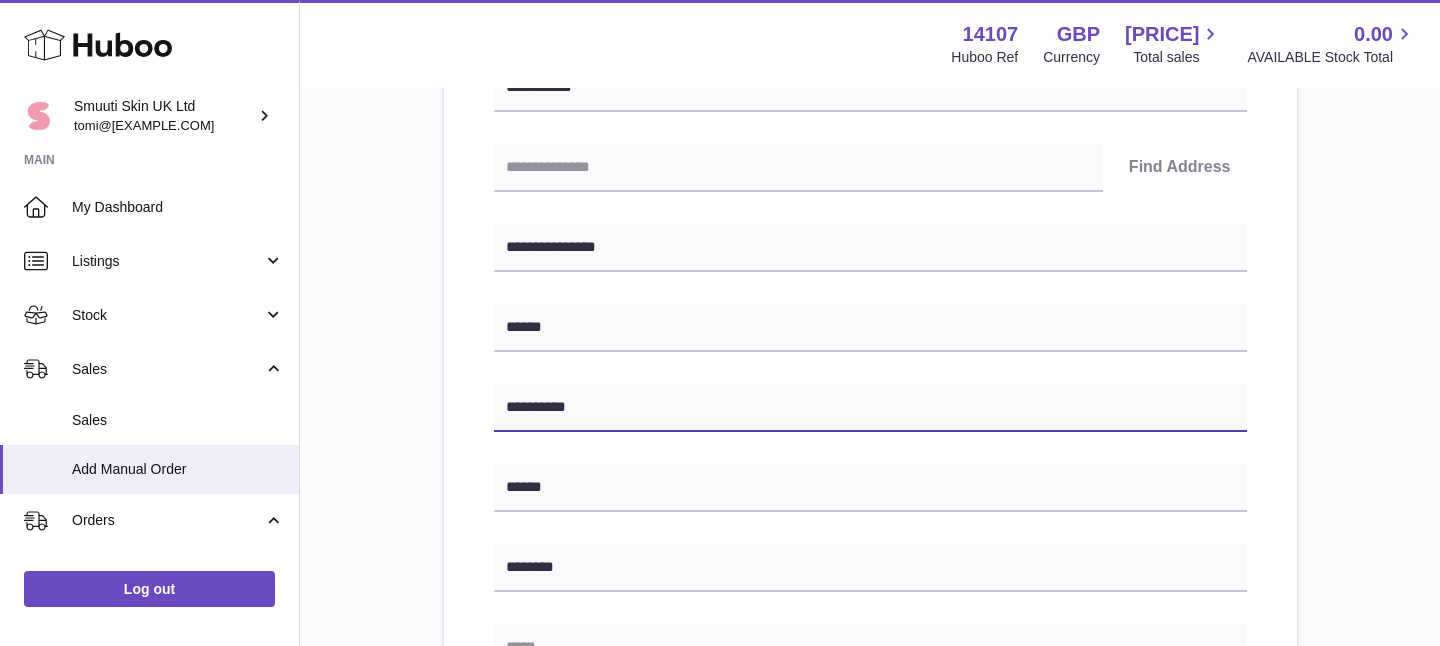 type on "**********" 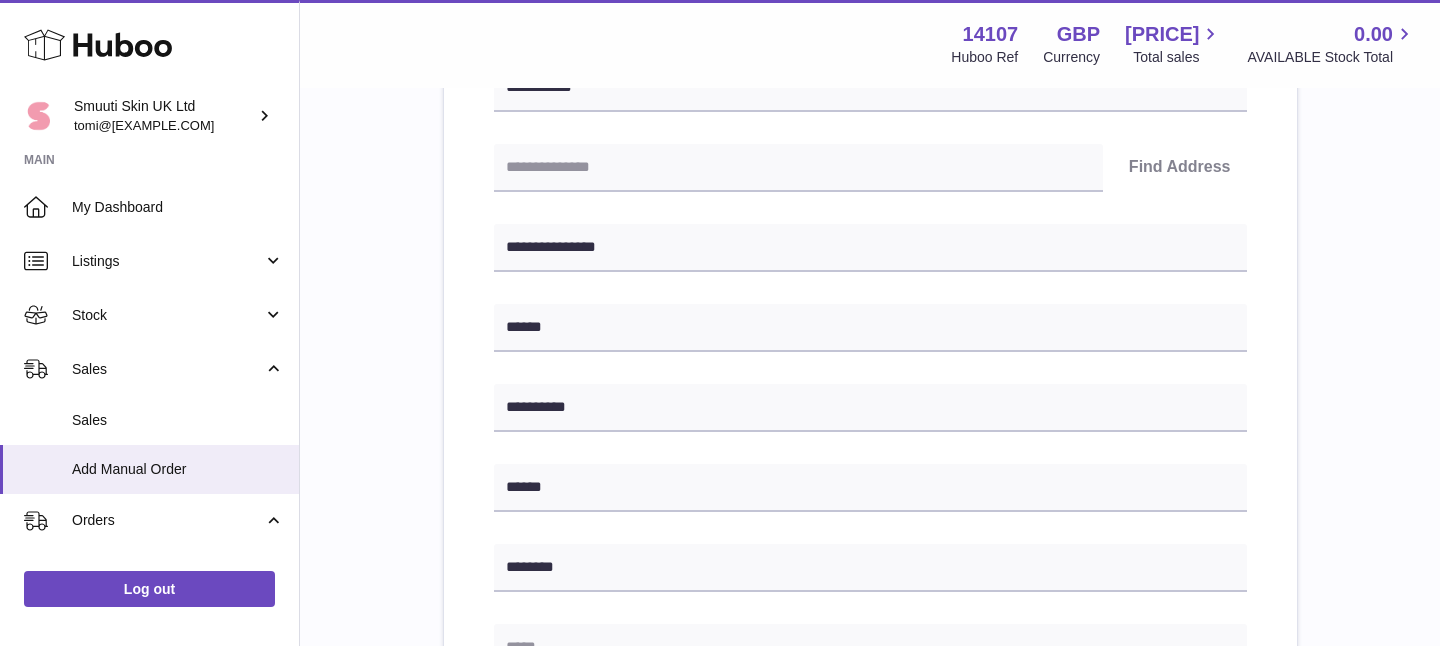click on "**********" at bounding box center [870, 565] 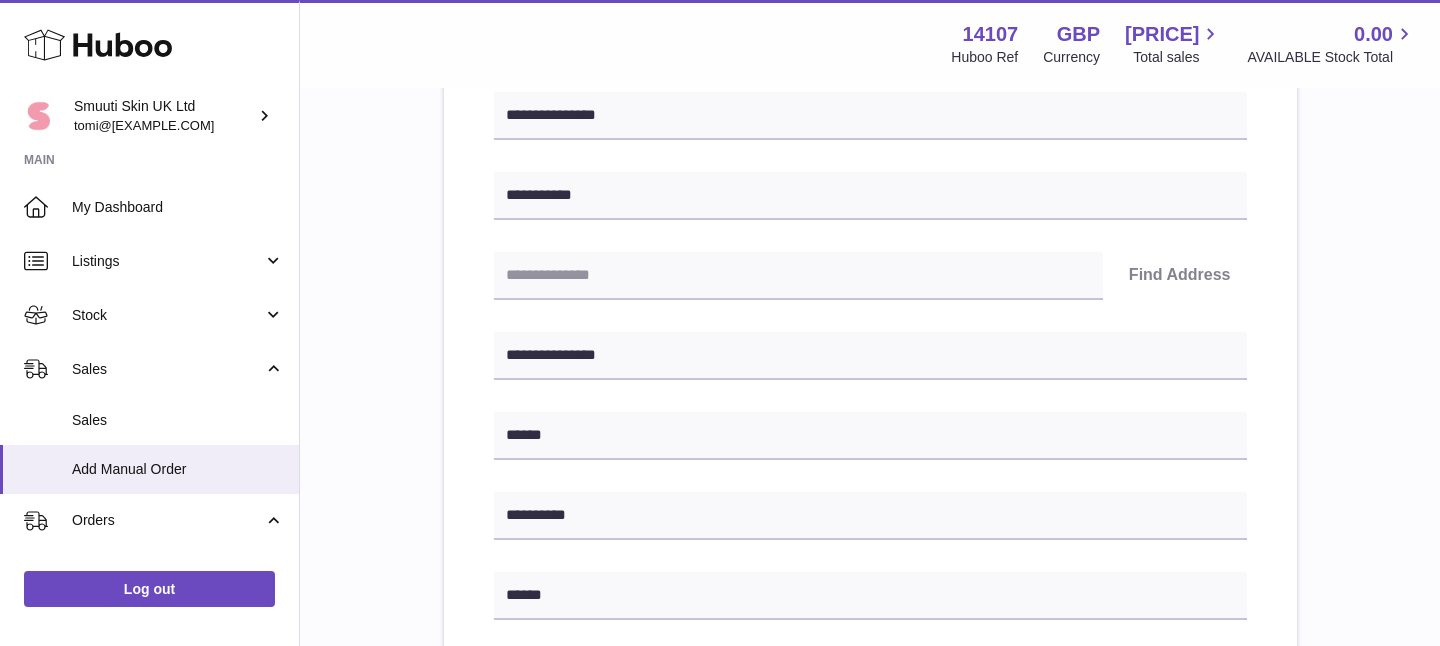 scroll, scrollTop: 291, scrollLeft: 0, axis: vertical 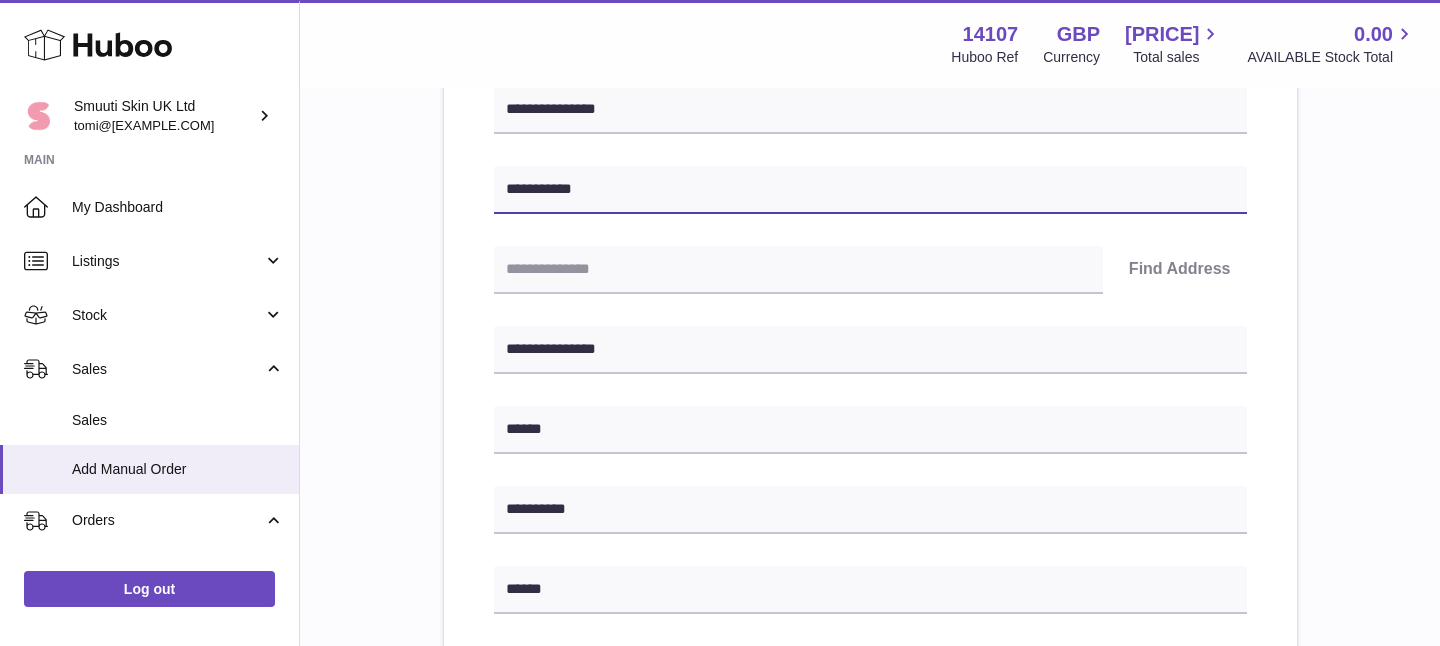 click on "**********" at bounding box center (870, 190) 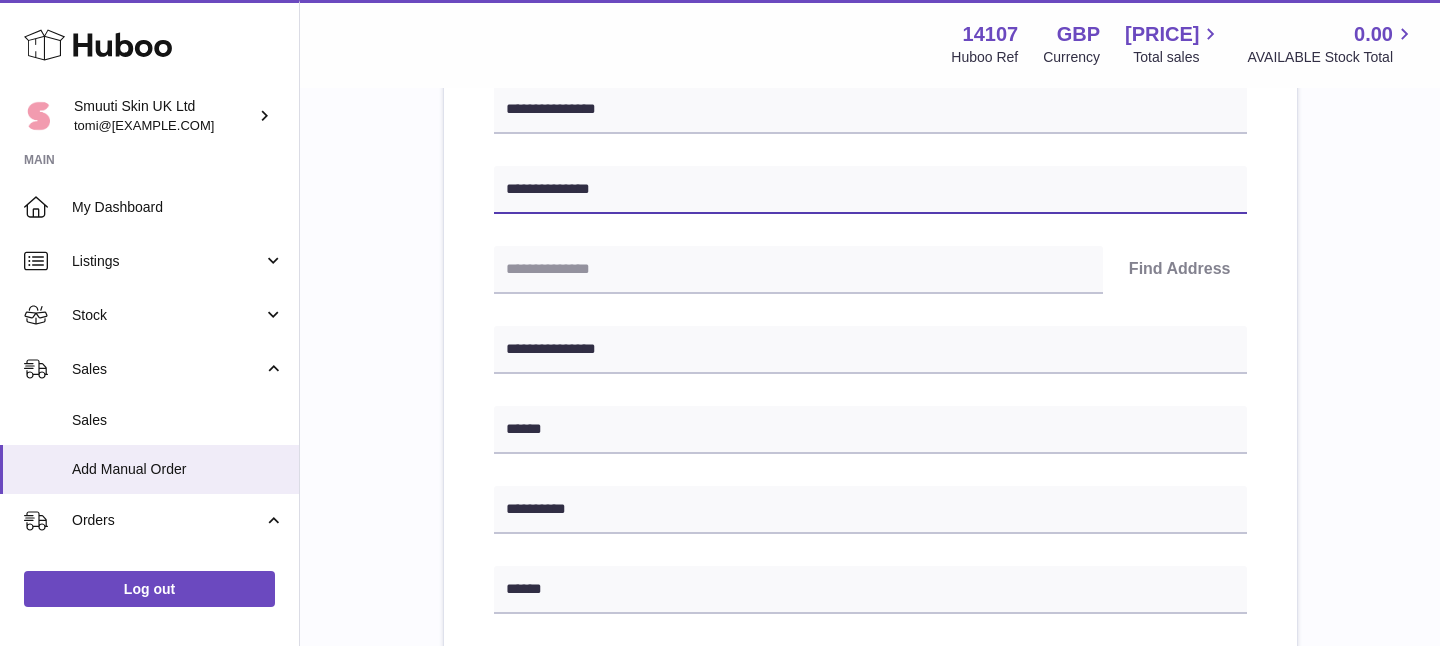 paste on "**********" 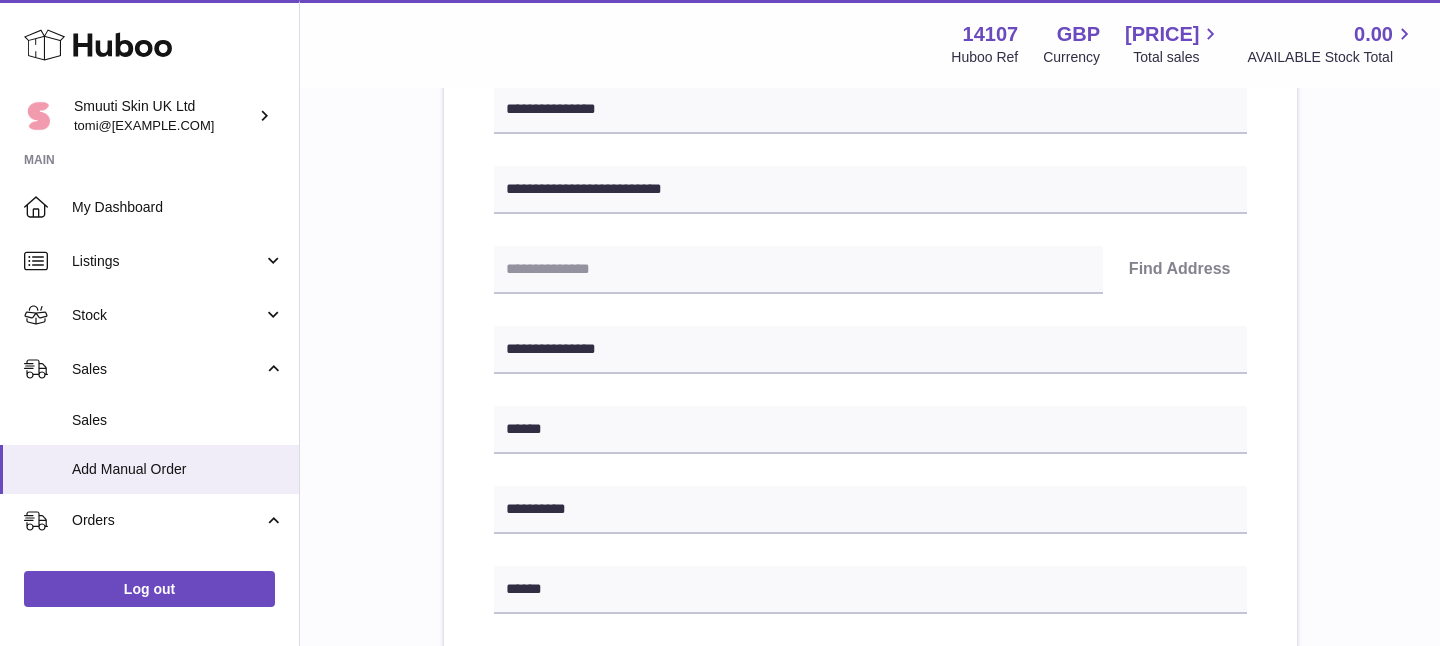 click on "**********" at bounding box center [870, 602] 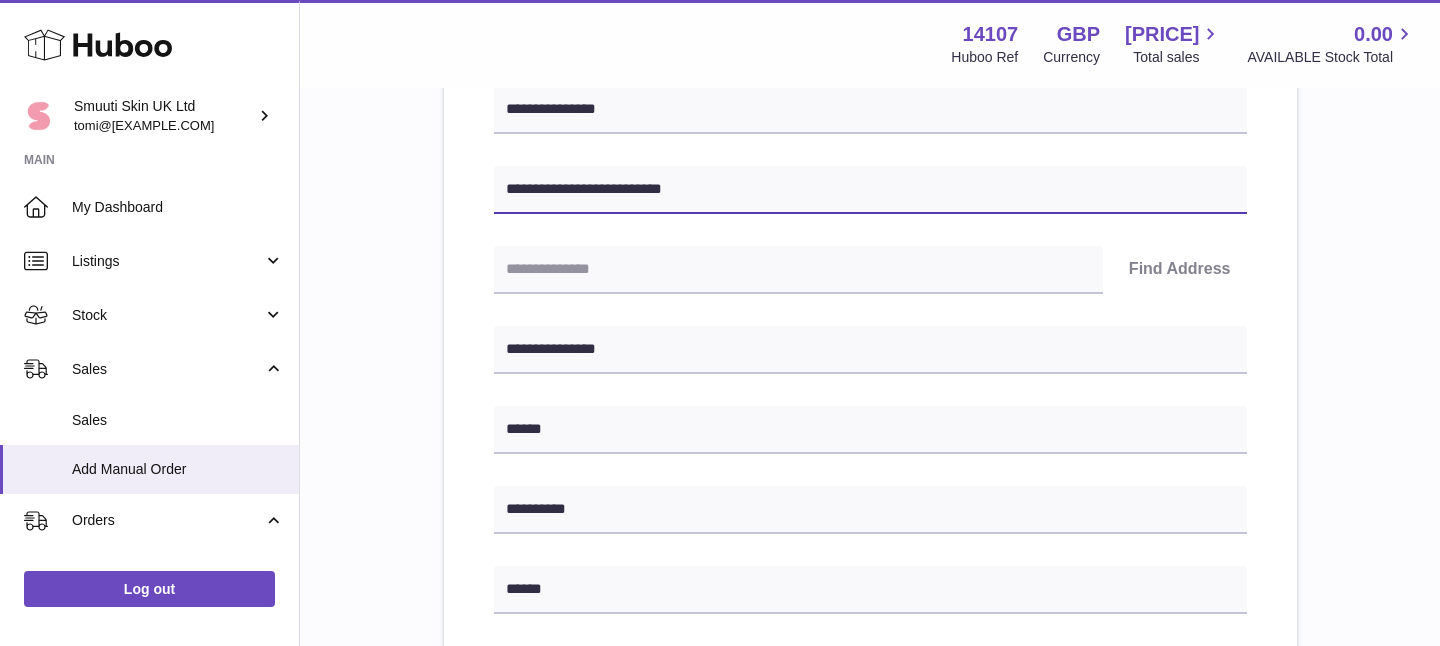 click on "**********" at bounding box center [870, 190] 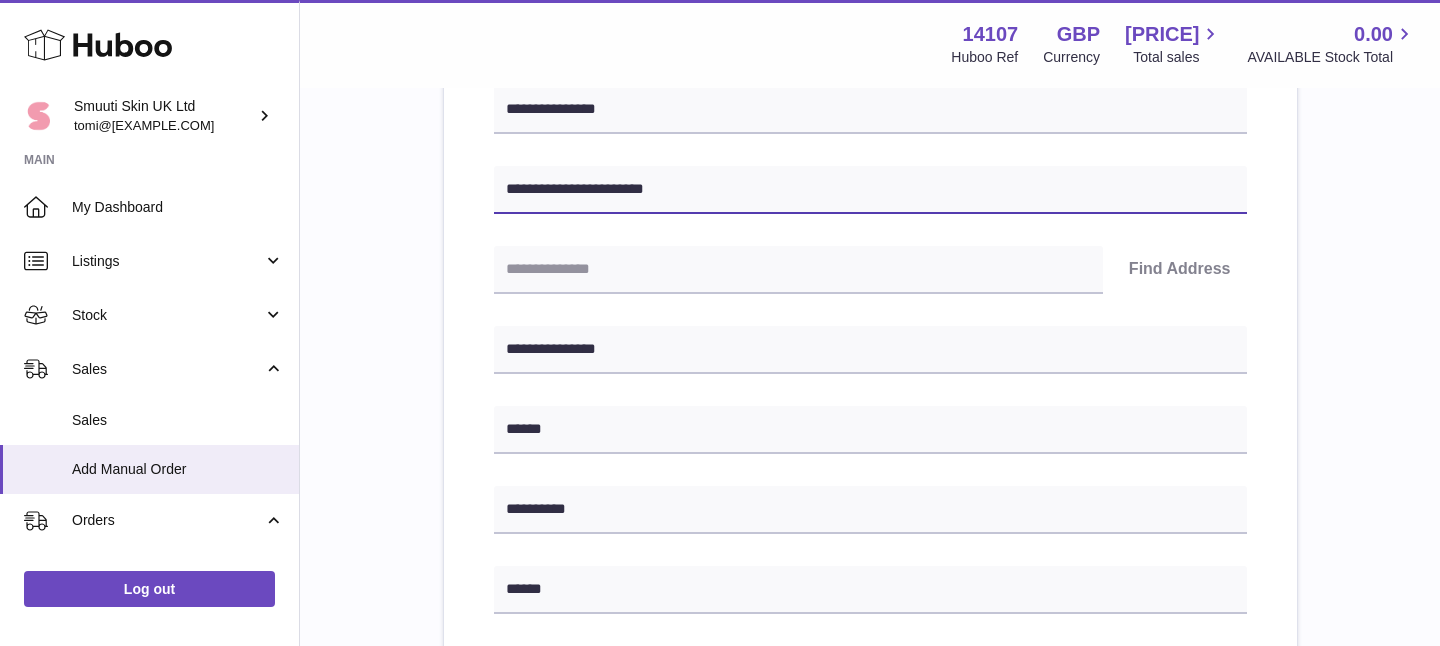 type on "**********" 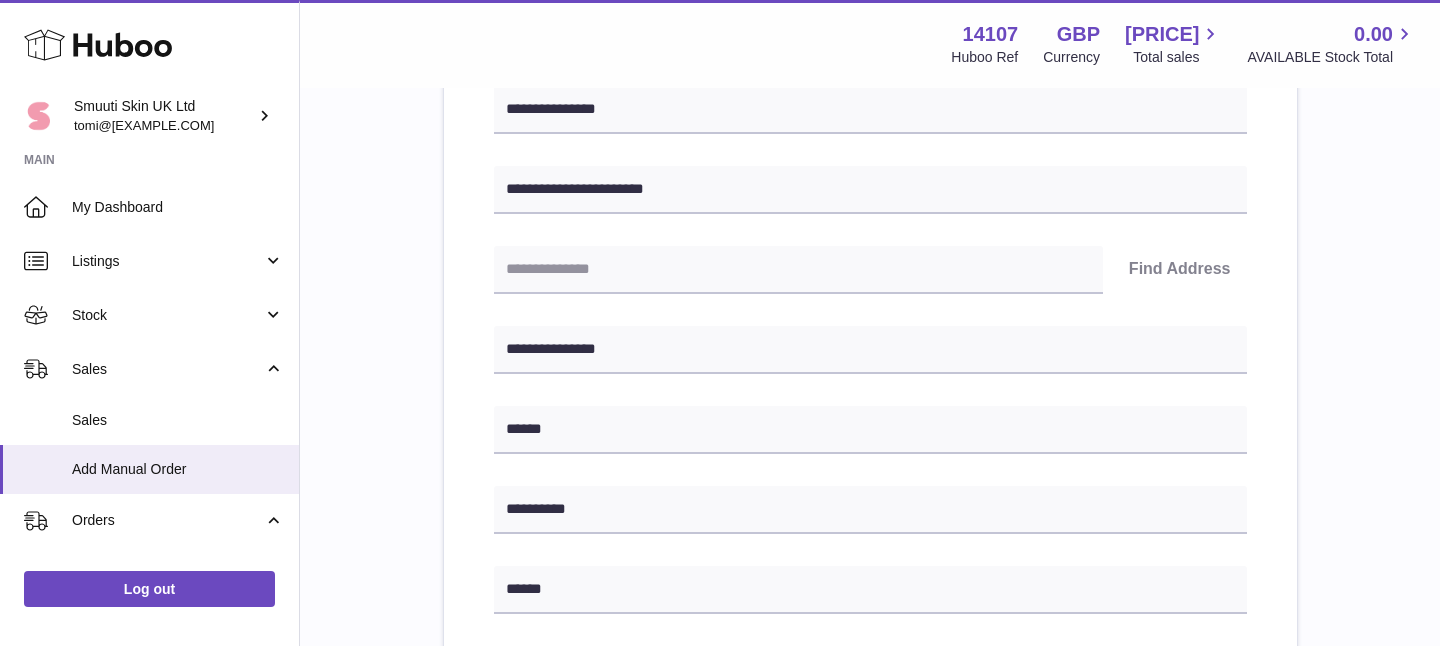 click on "**********" at bounding box center (870, 602) 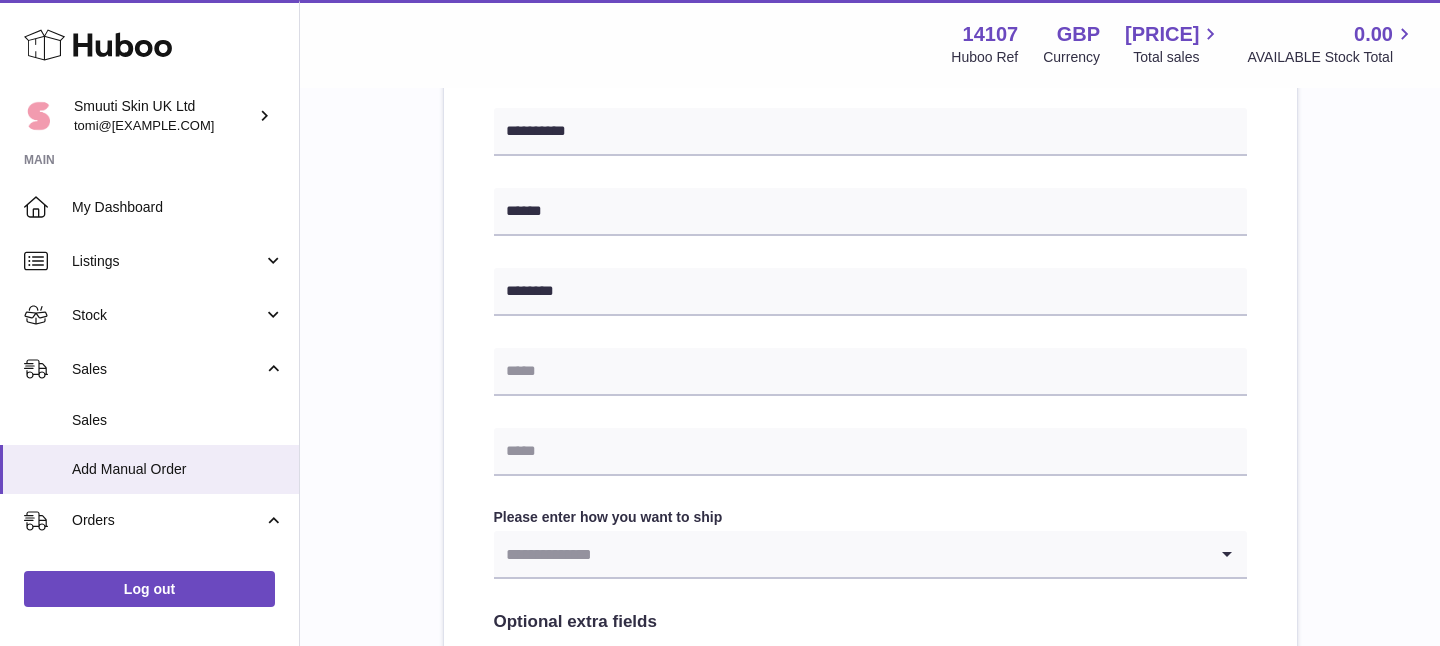 scroll, scrollTop: 689, scrollLeft: 0, axis: vertical 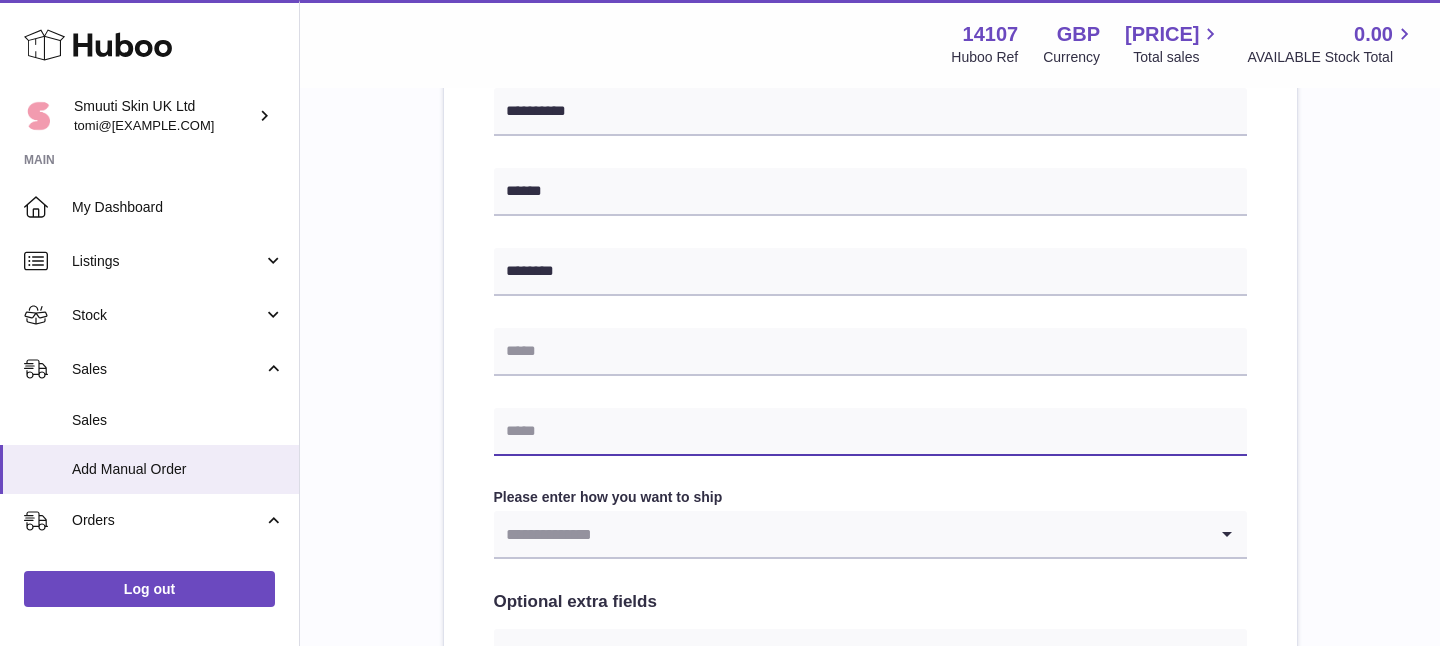 click at bounding box center [870, 432] 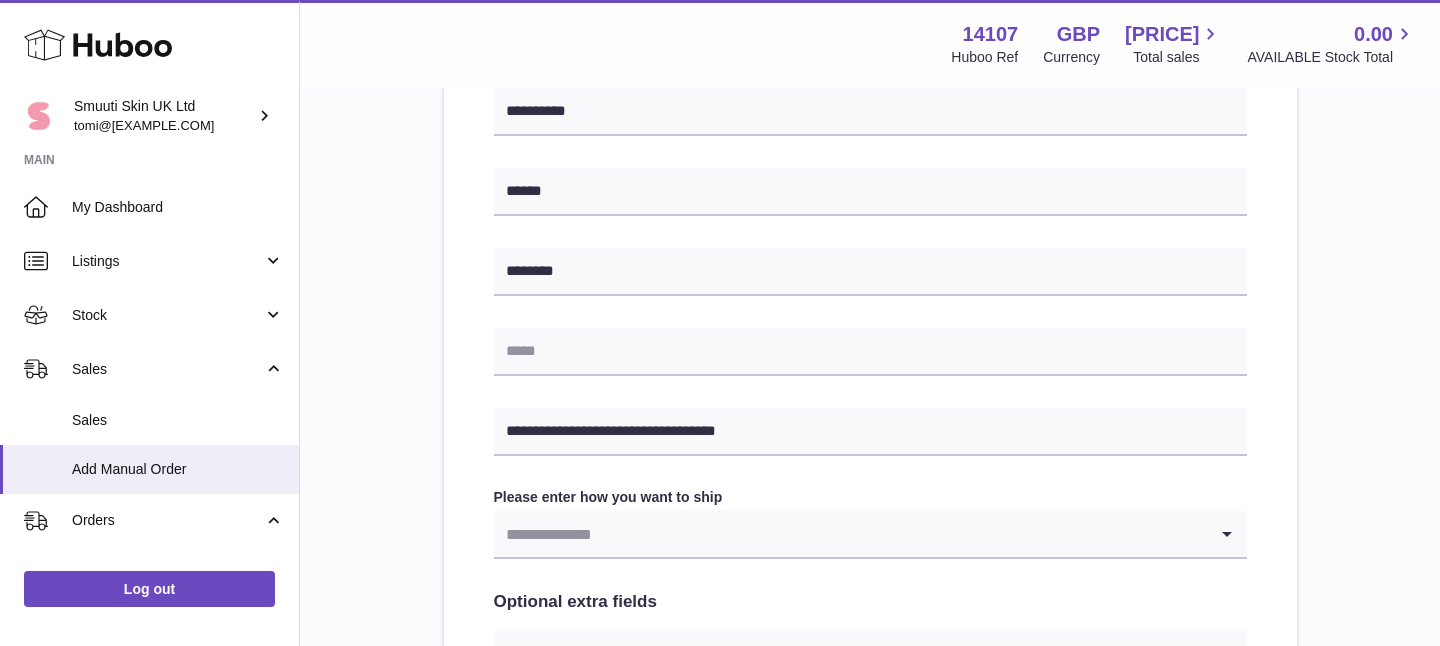 click at bounding box center [850, 534] 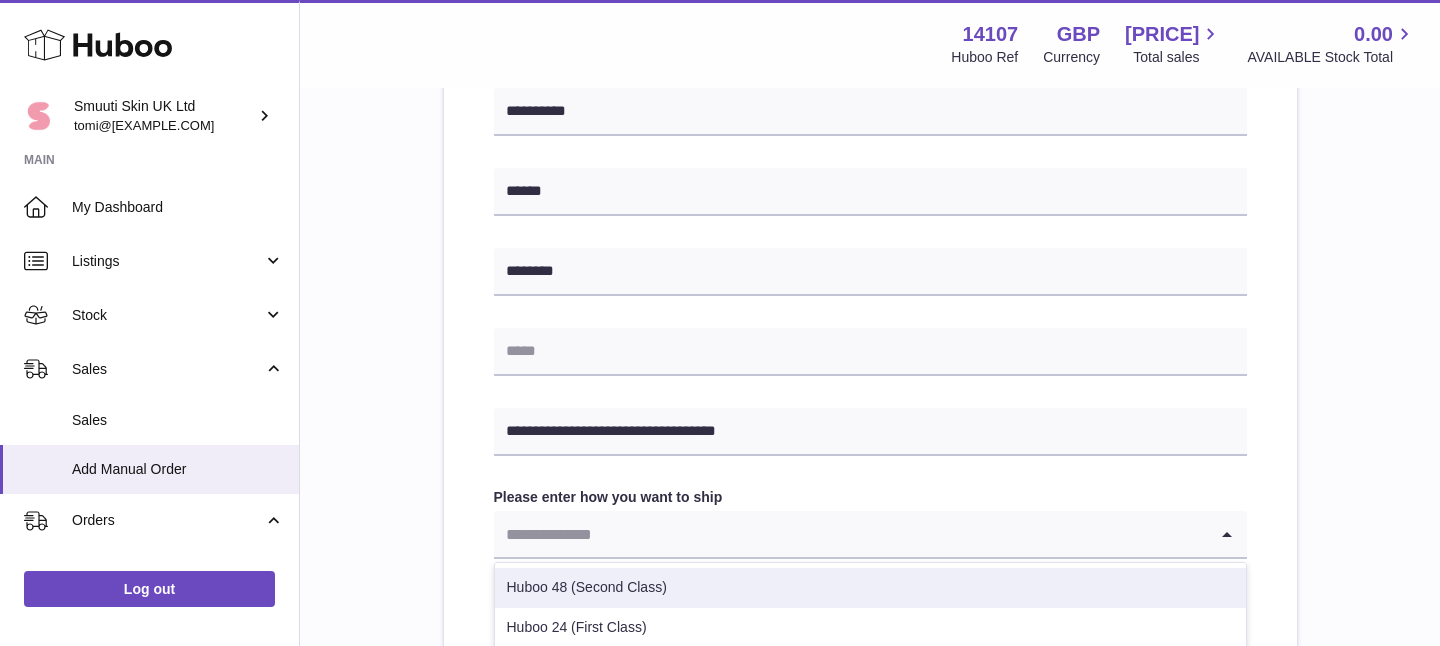 click on "Huboo 48 (Second Class)" at bounding box center [870, 588] 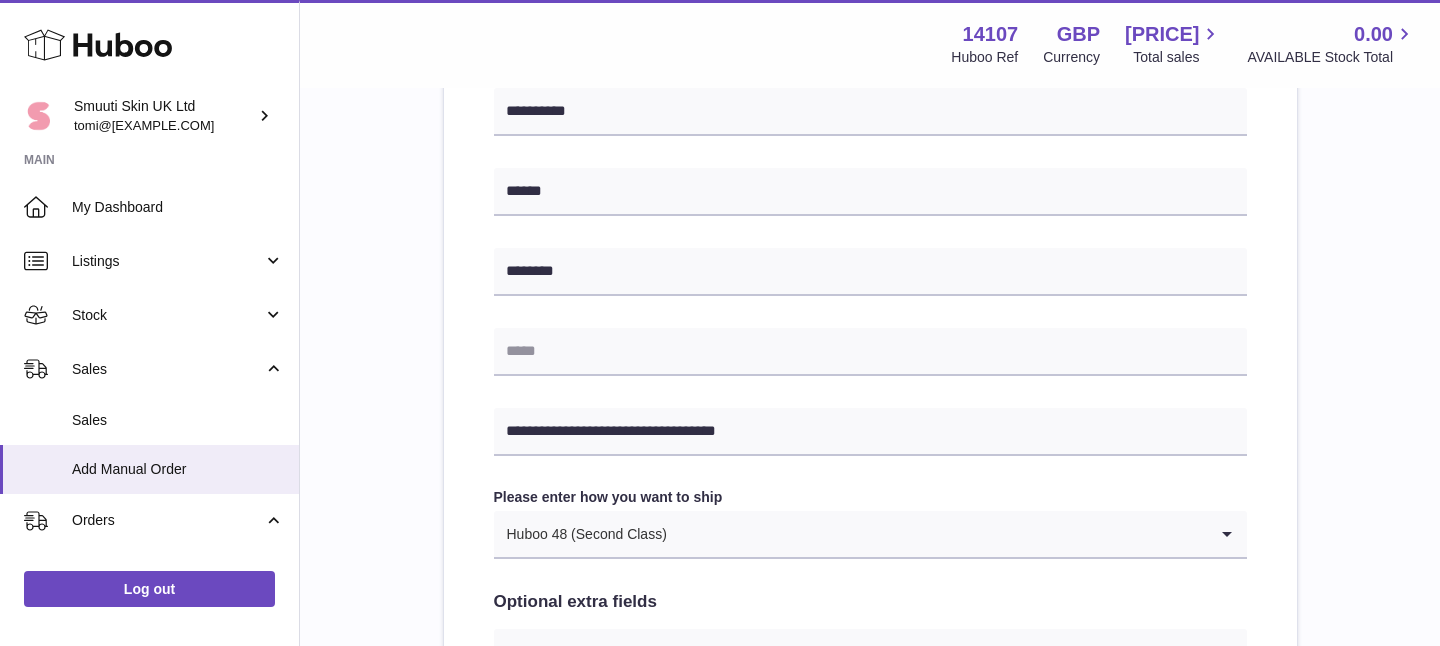 click on "**********" at bounding box center (870, 269) 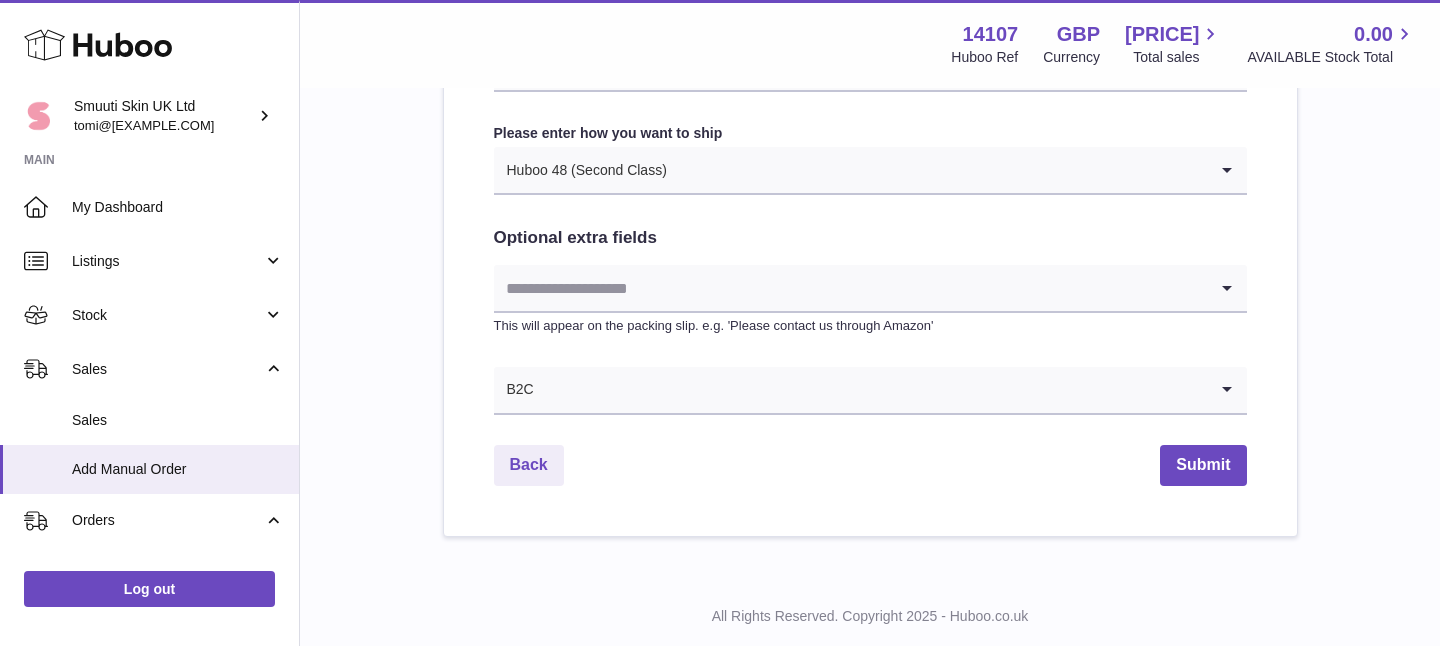 scroll, scrollTop: 1101, scrollLeft: 0, axis: vertical 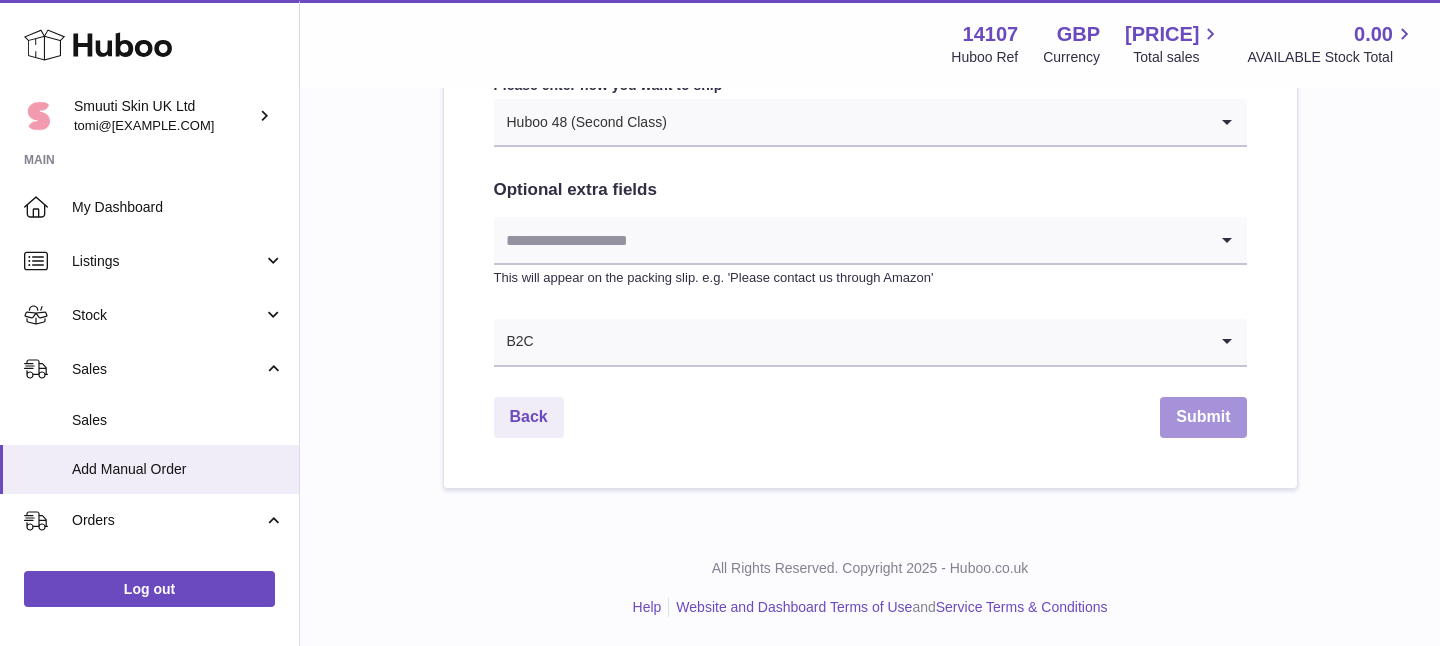 click on "Submit" at bounding box center [1203, 417] 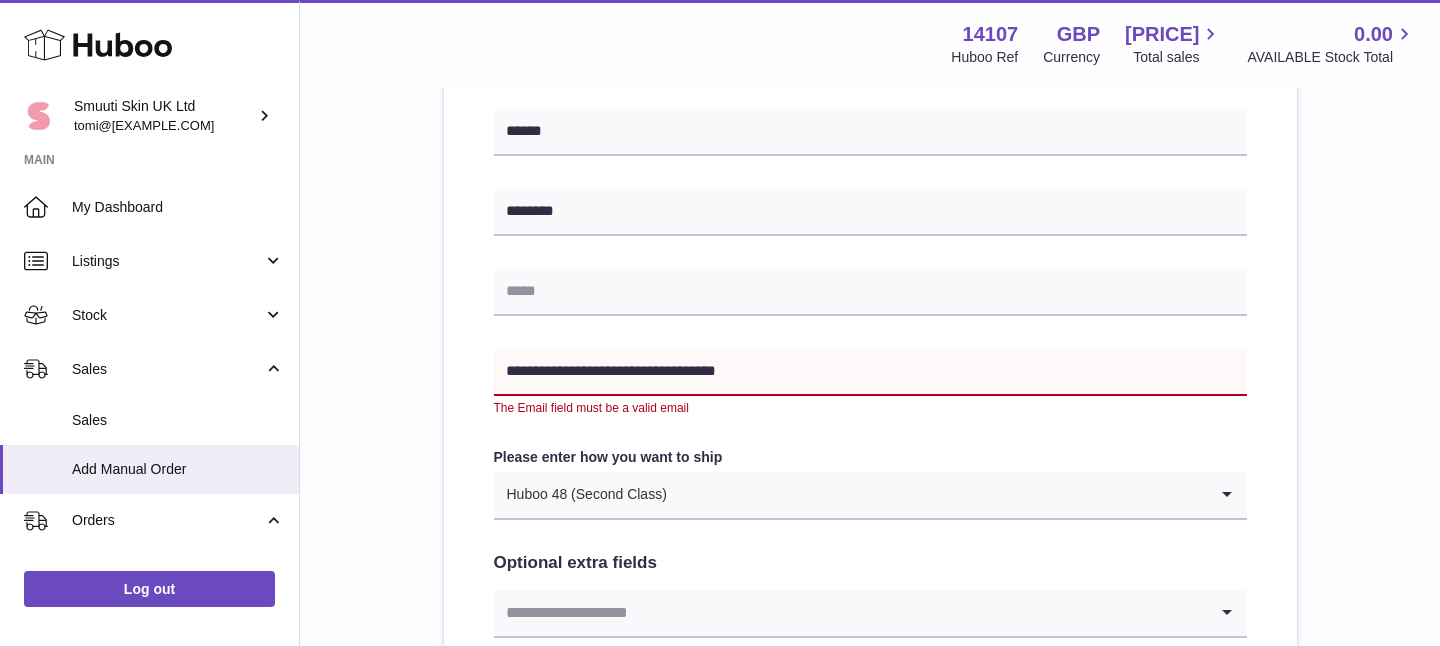 scroll, scrollTop: 752, scrollLeft: 0, axis: vertical 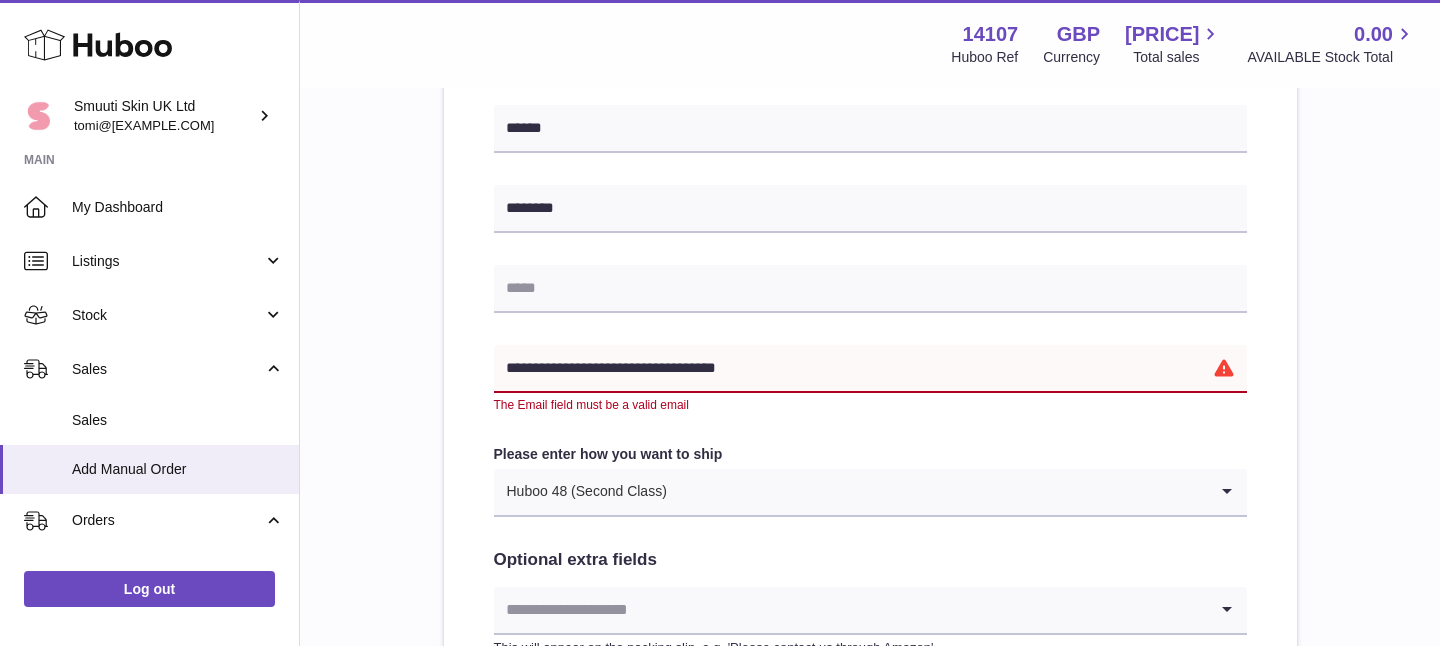 click on "**********" at bounding box center (870, 369) 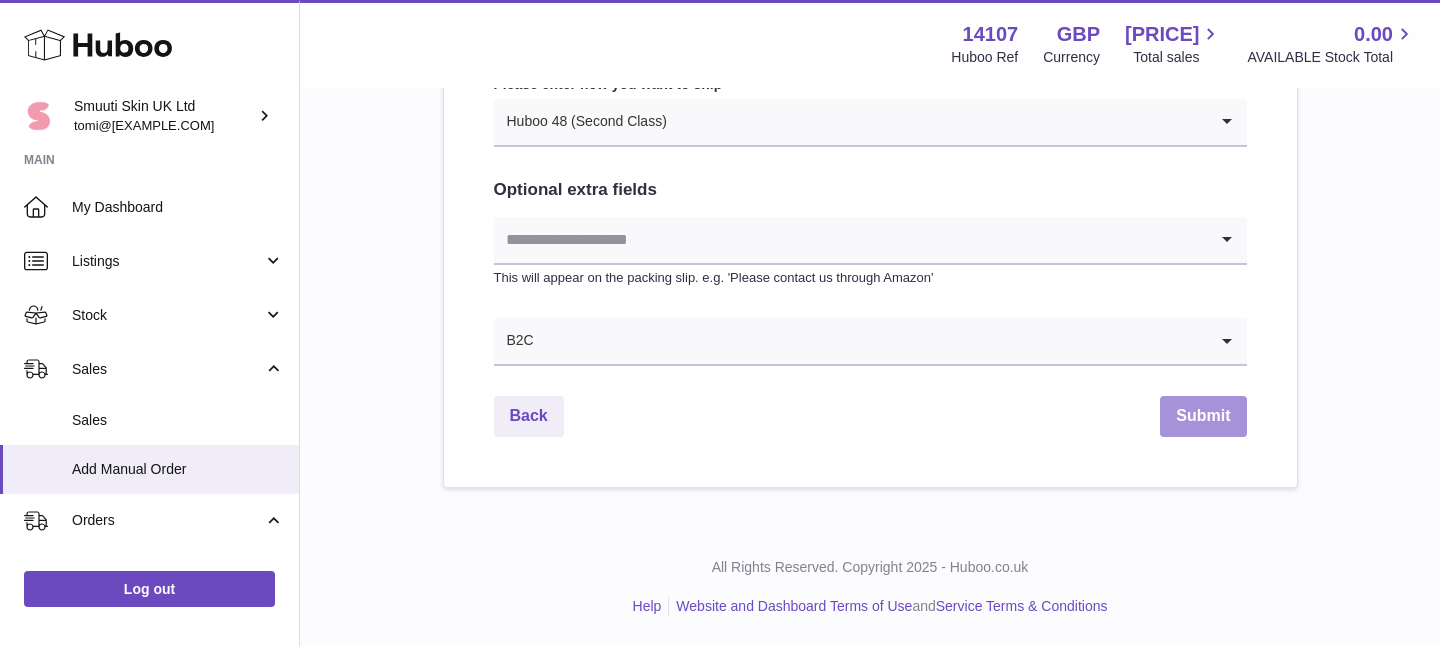 click on "Submit" at bounding box center (1203, 416) 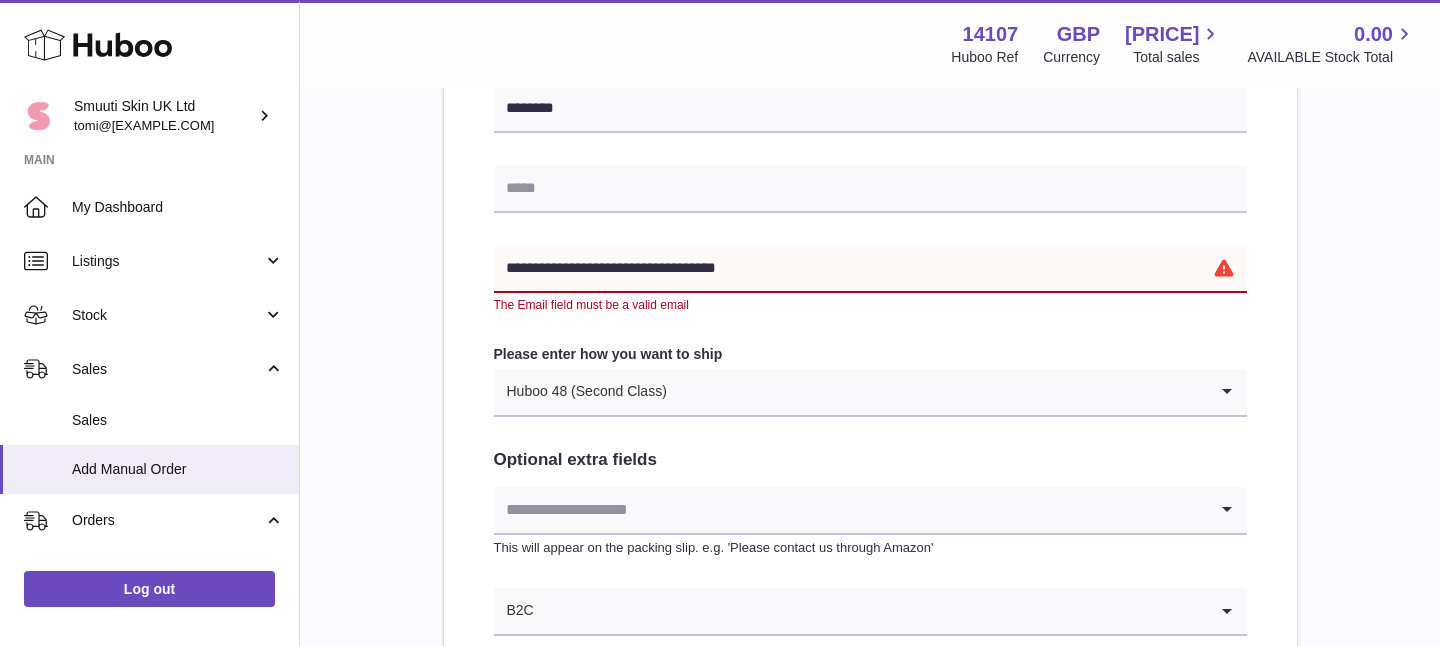 scroll, scrollTop: 848, scrollLeft: 0, axis: vertical 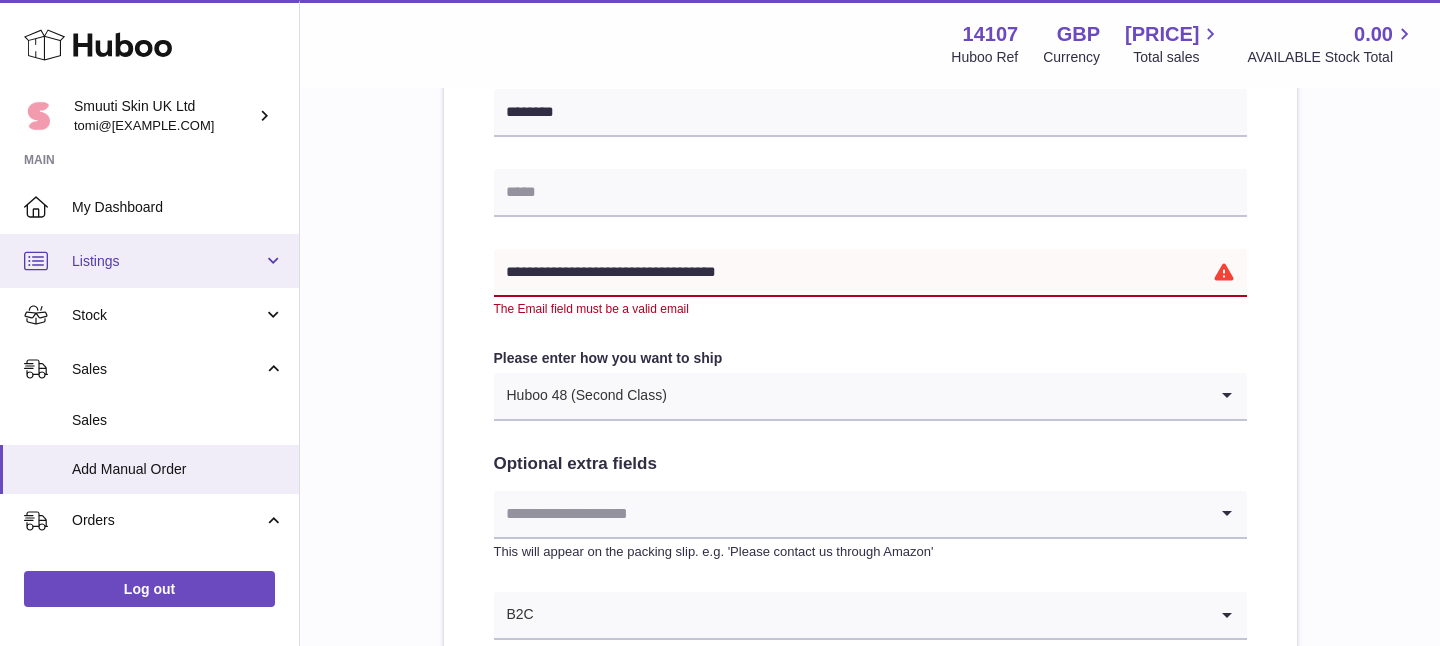 drag, startPoint x: 834, startPoint y: 262, endPoint x: 146, endPoint y: 243, distance: 688.2623 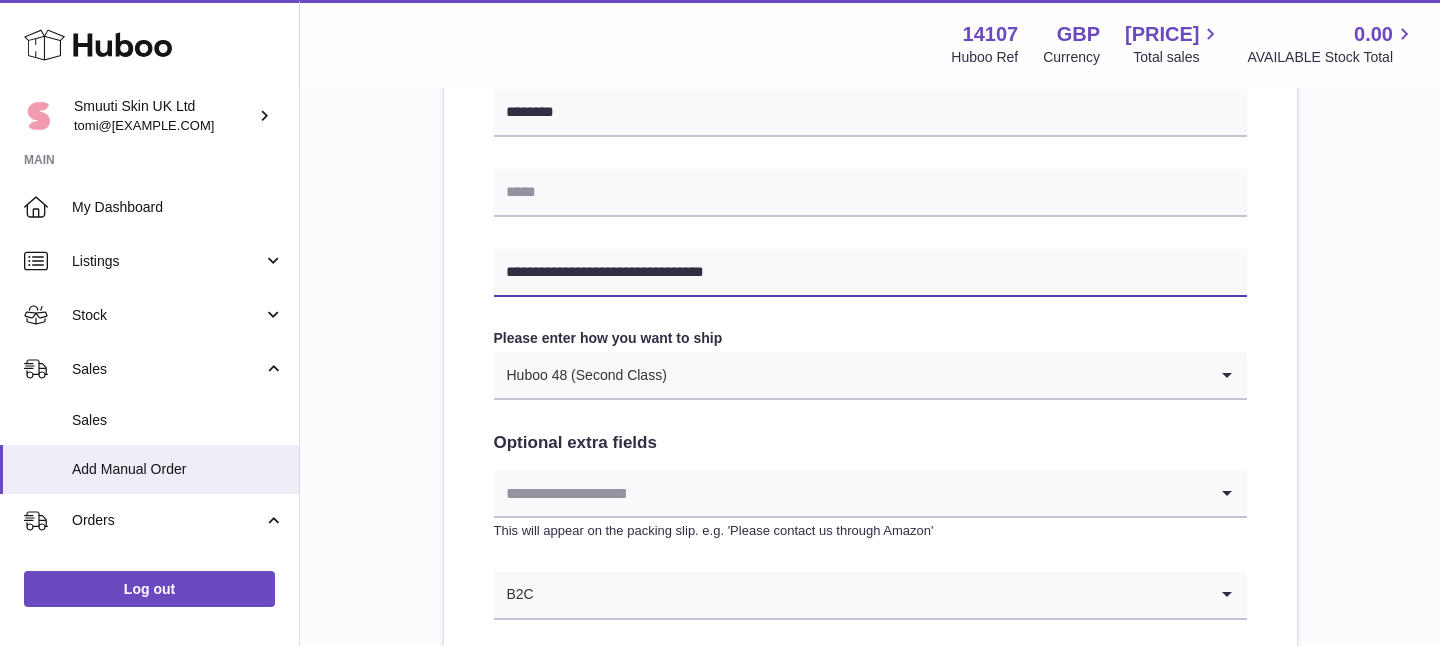 type on "**********" 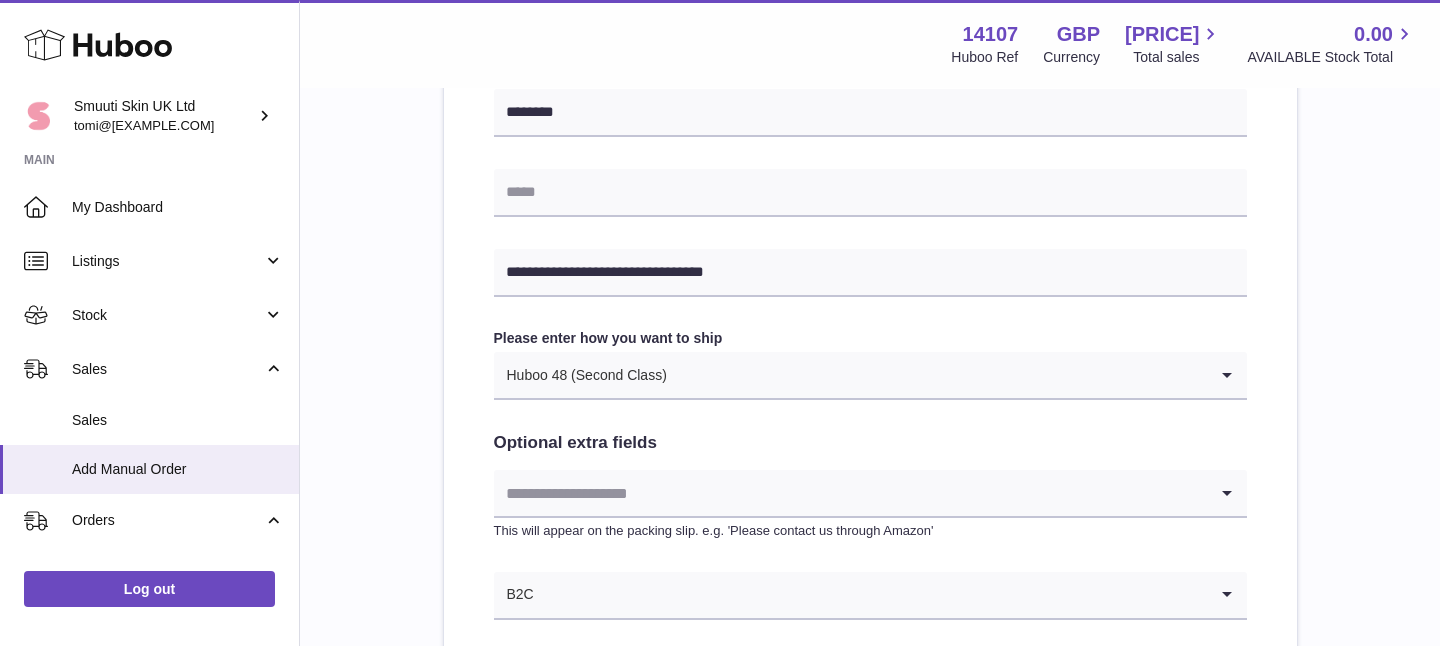 click on "**********" at bounding box center [870, 110] 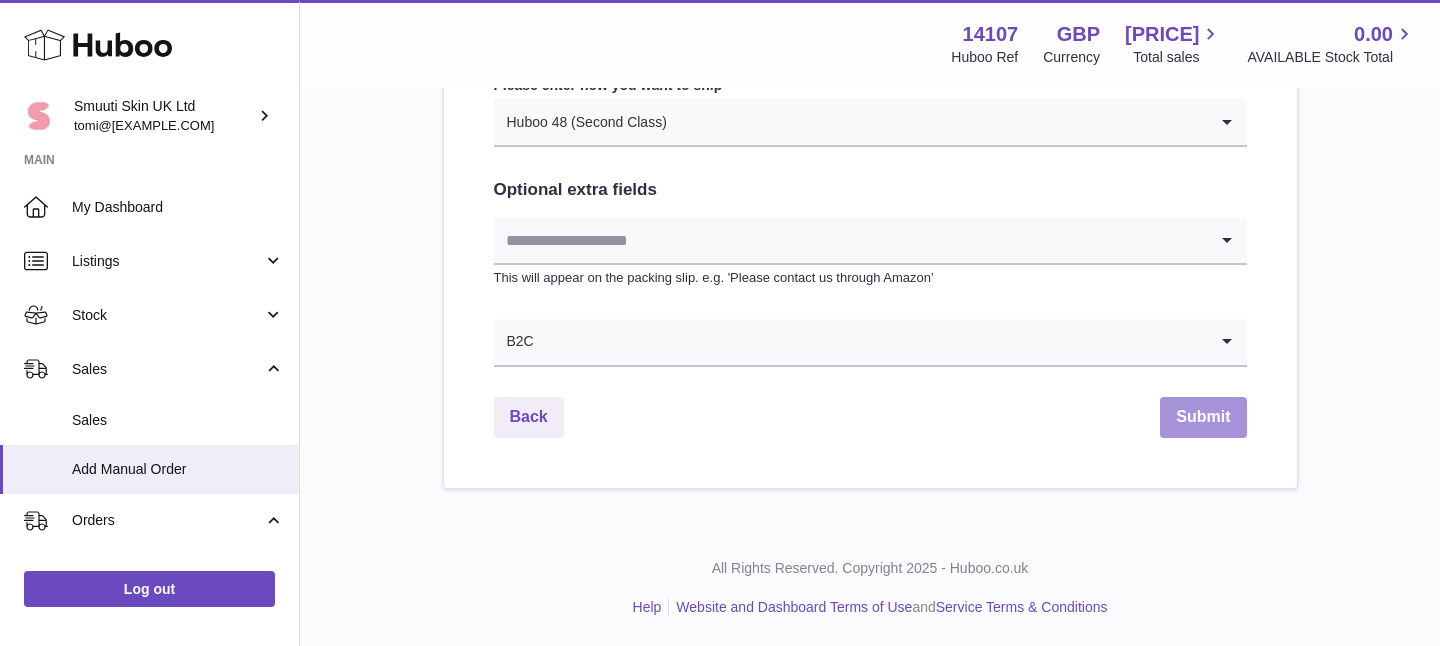 click on "Submit" at bounding box center [1203, 417] 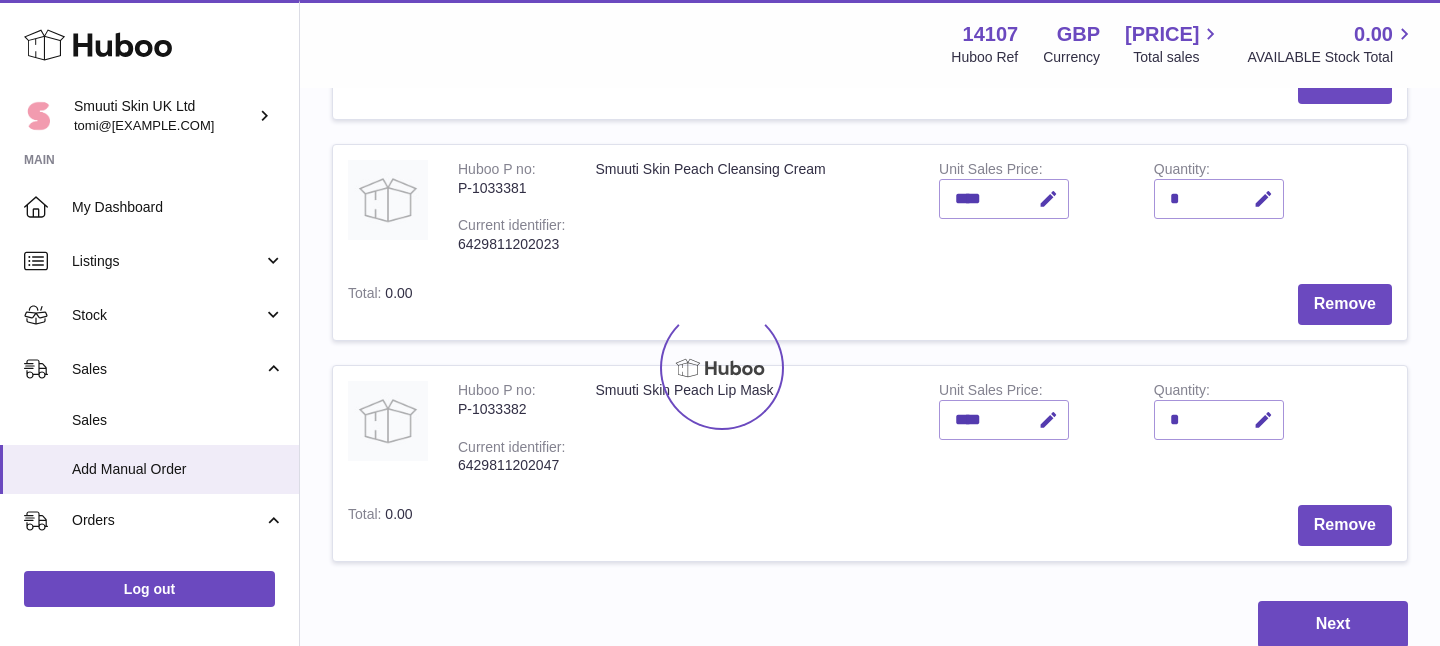 scroll, scrollTop: 0, scrollLeft: 0, axis: both 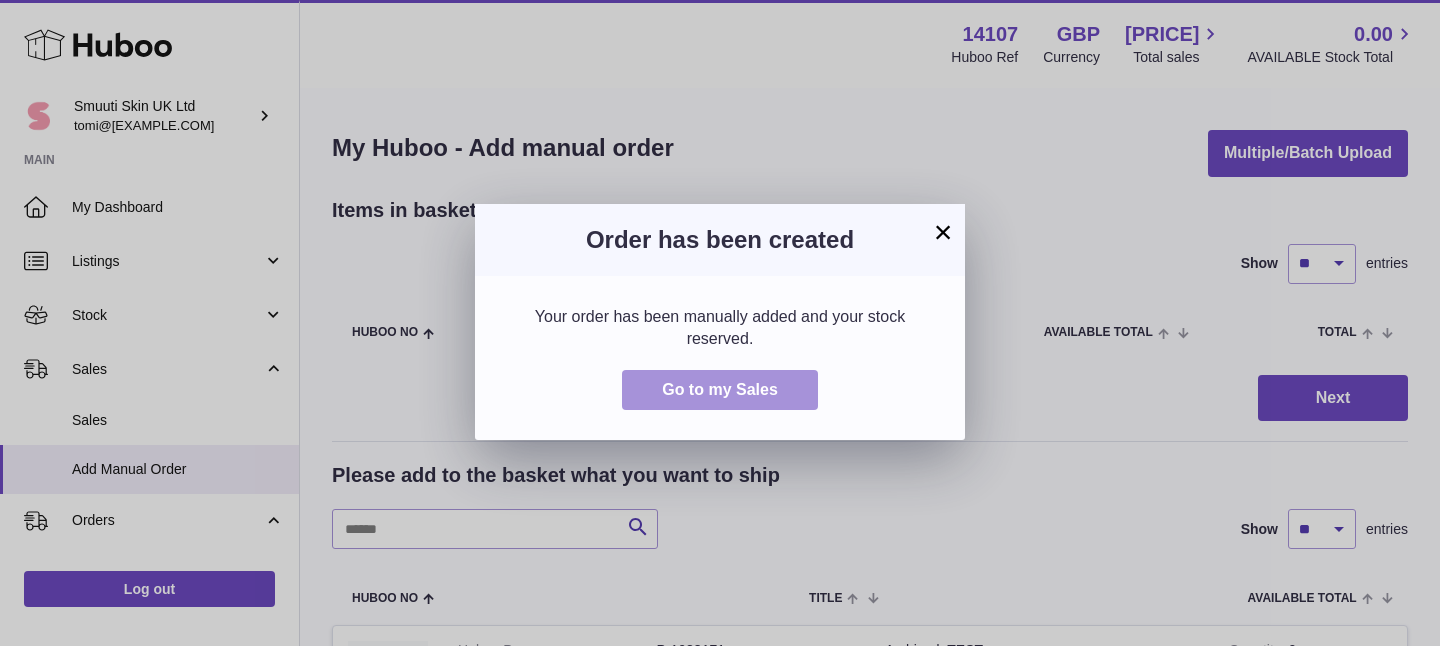 click on "Go to my Sales" at bounding box center (720, 390) 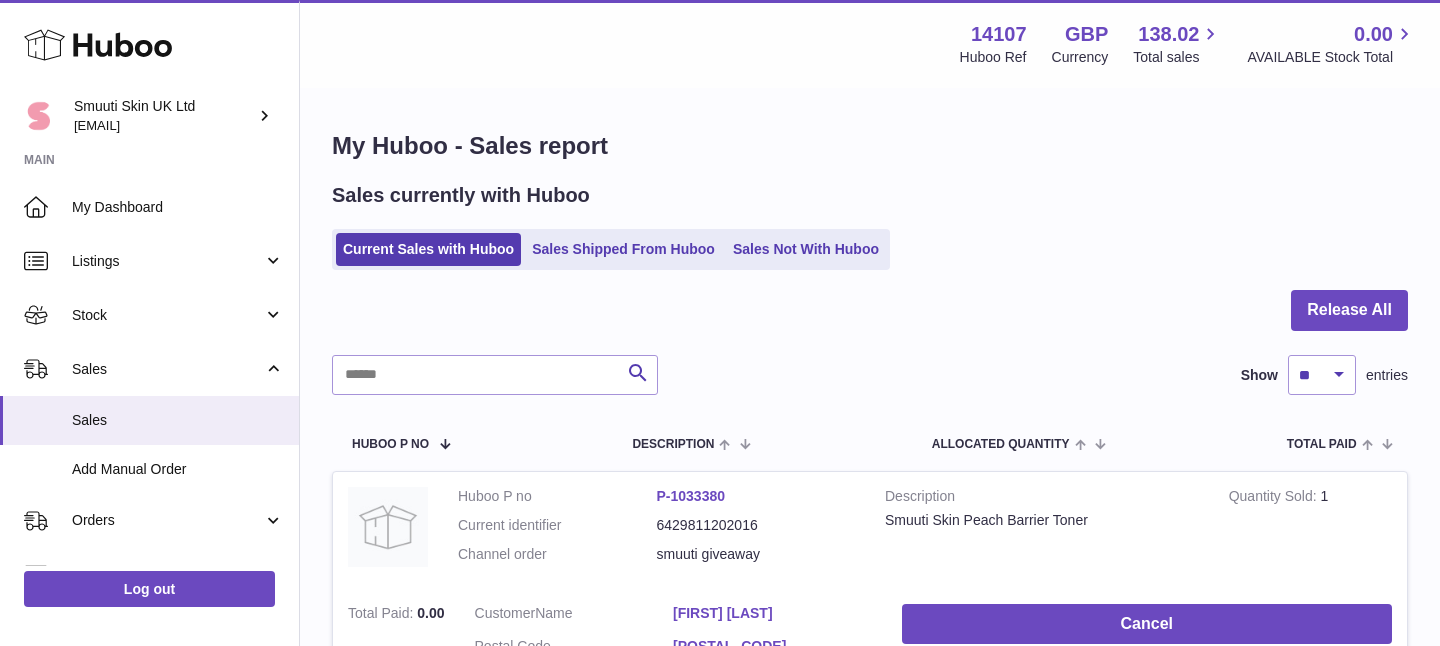 scroll, scrollTop: 0, scrollLeft: 0, axis: both 